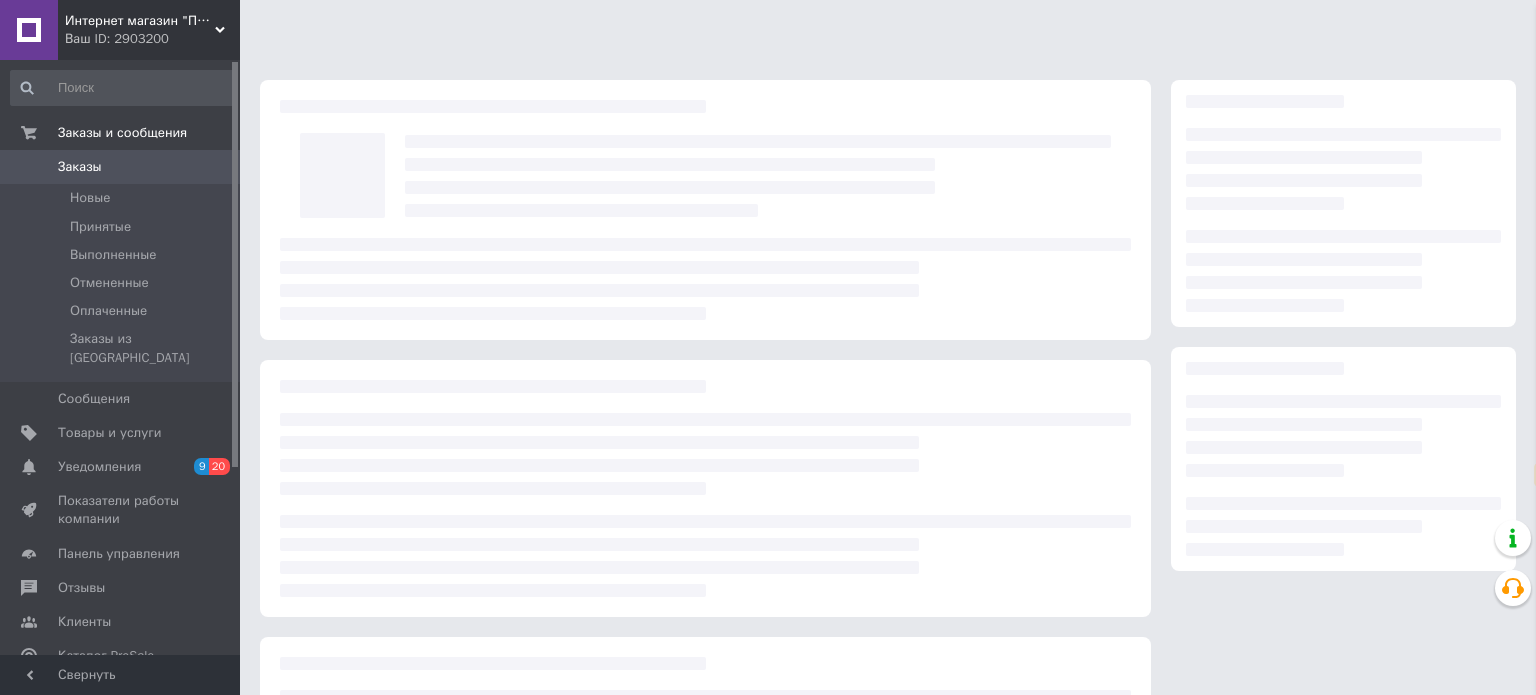 select on "ru" 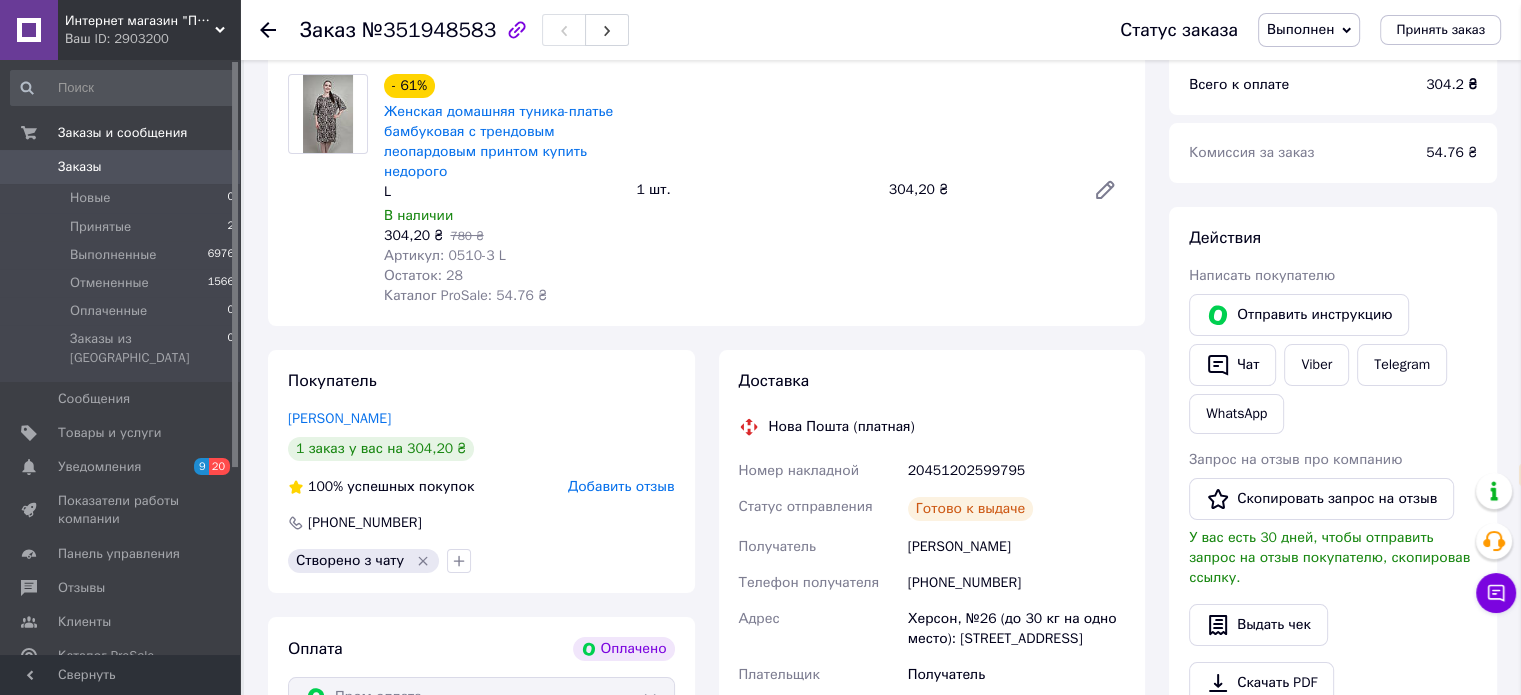scroll, scrollTop: 219, scrollLeft: 0, axis: vertical 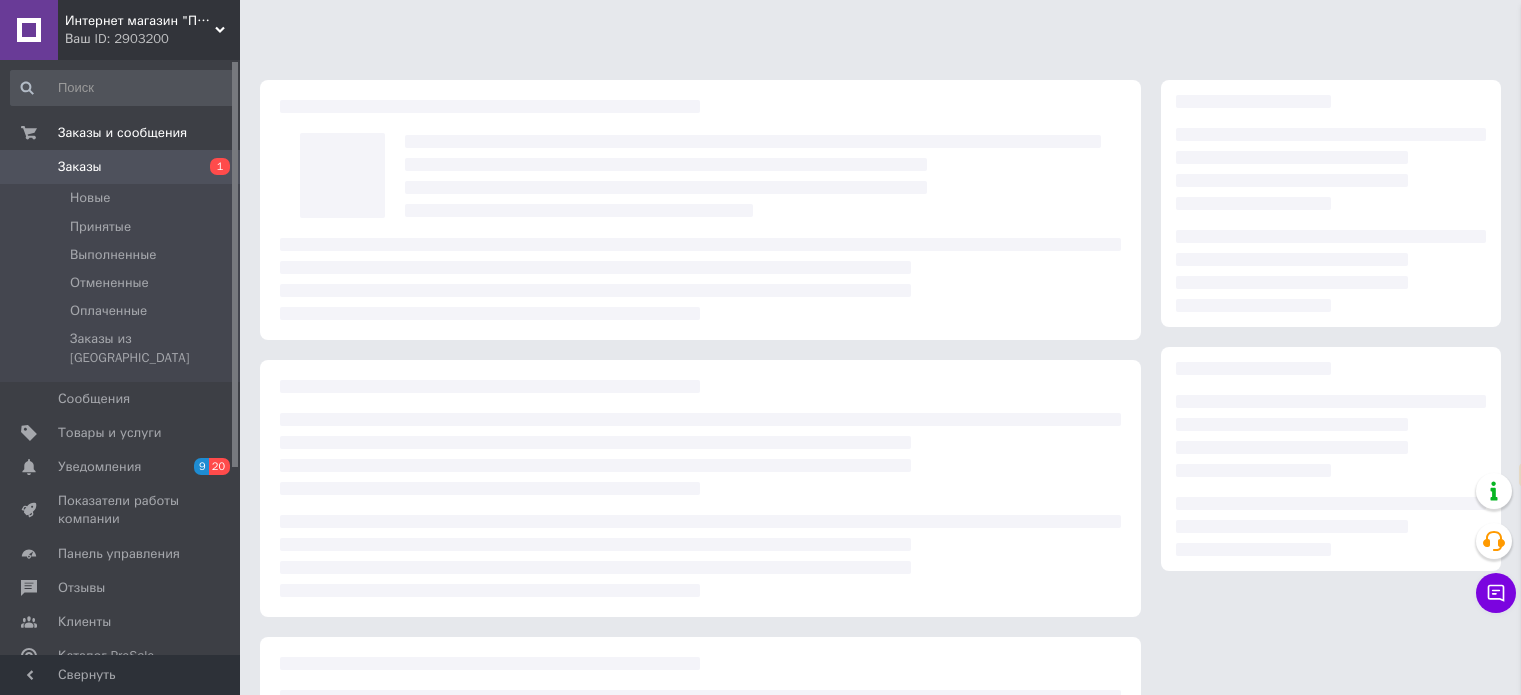 select on "ru" 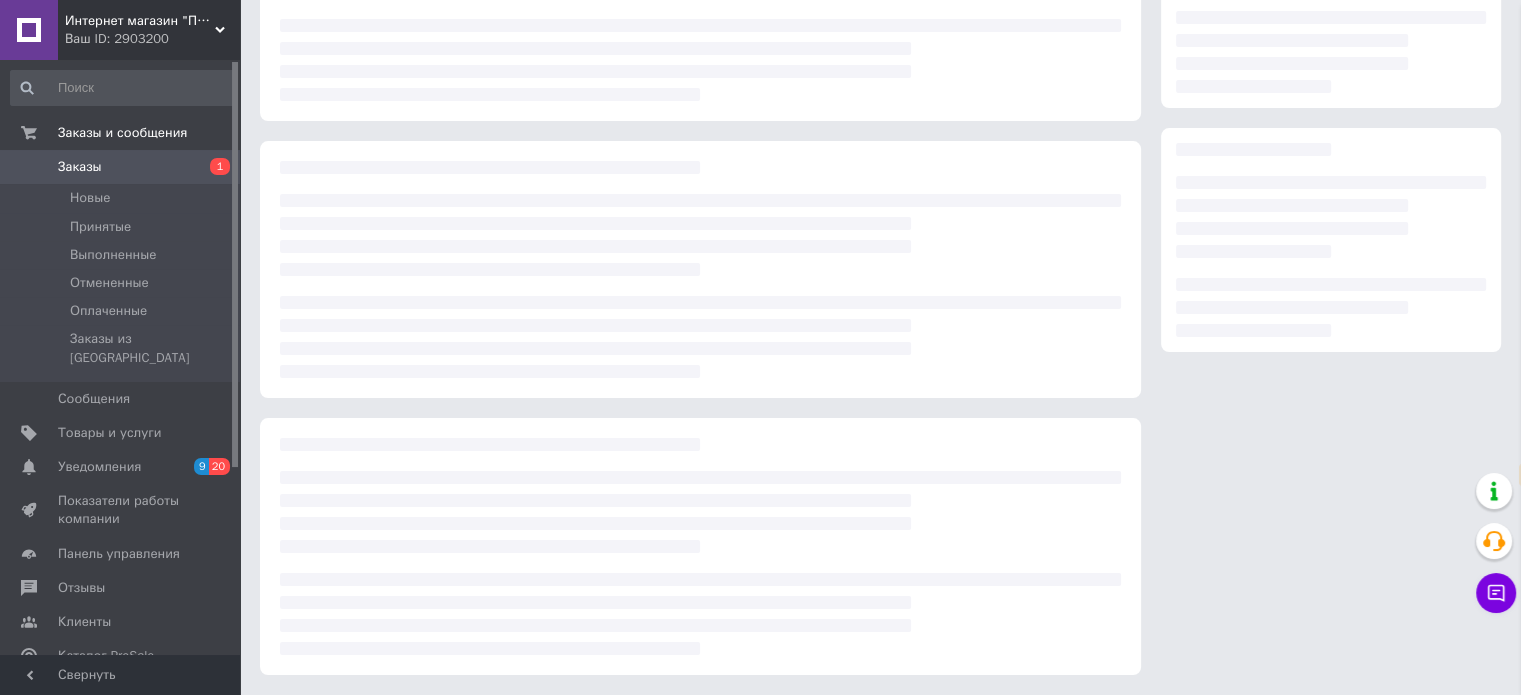 scroll, scrollTop: 219, scrollLeft: 0, axis: vertical 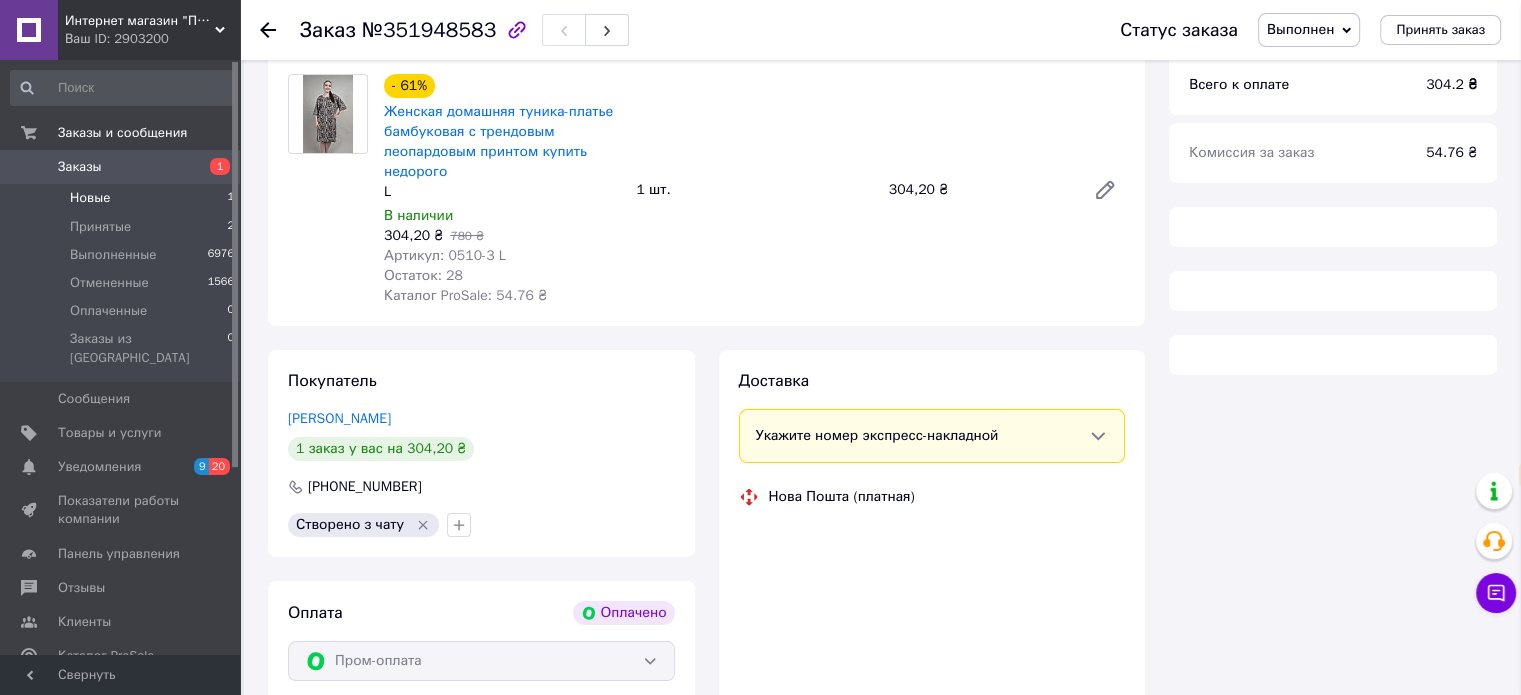 click on "Новые 1" at bounding box center (123, 198) 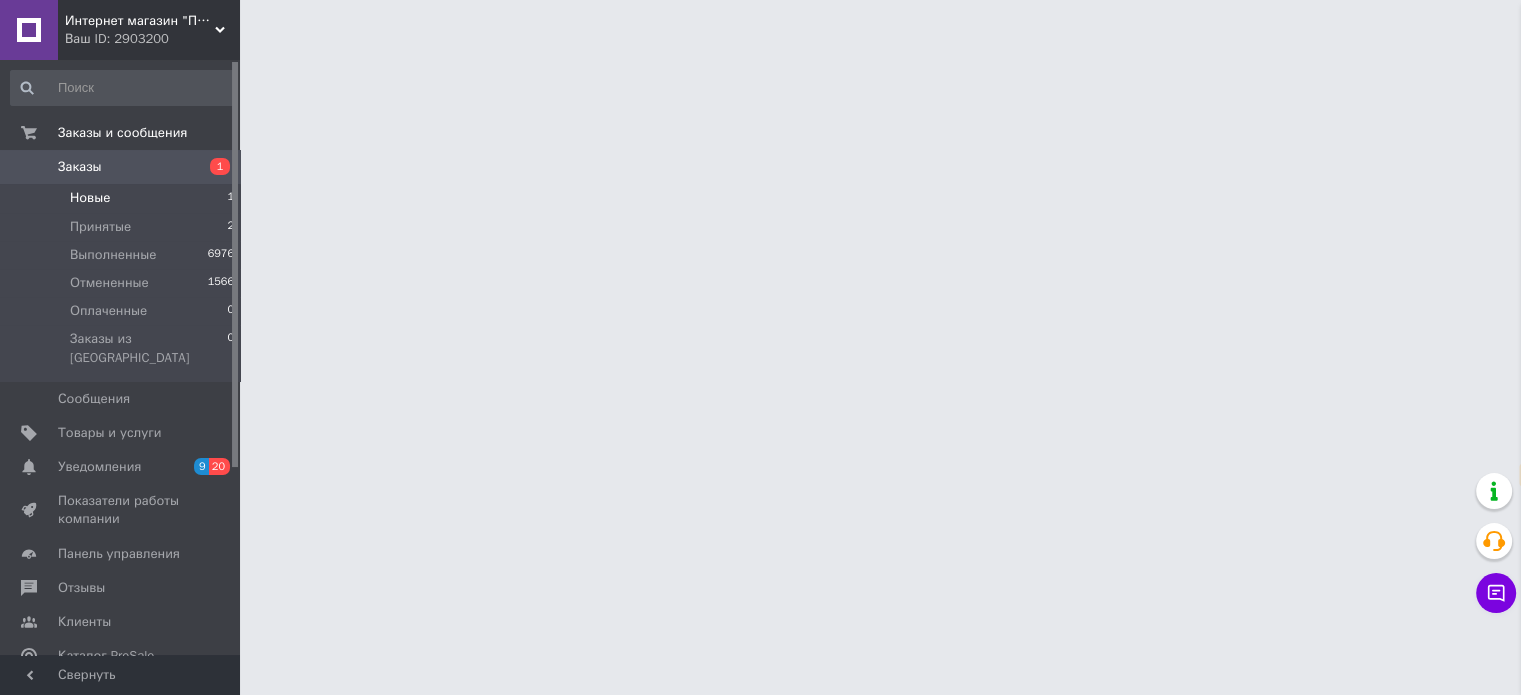 scroll, scrollTop: 0, scrollLeft: 0, axis: both 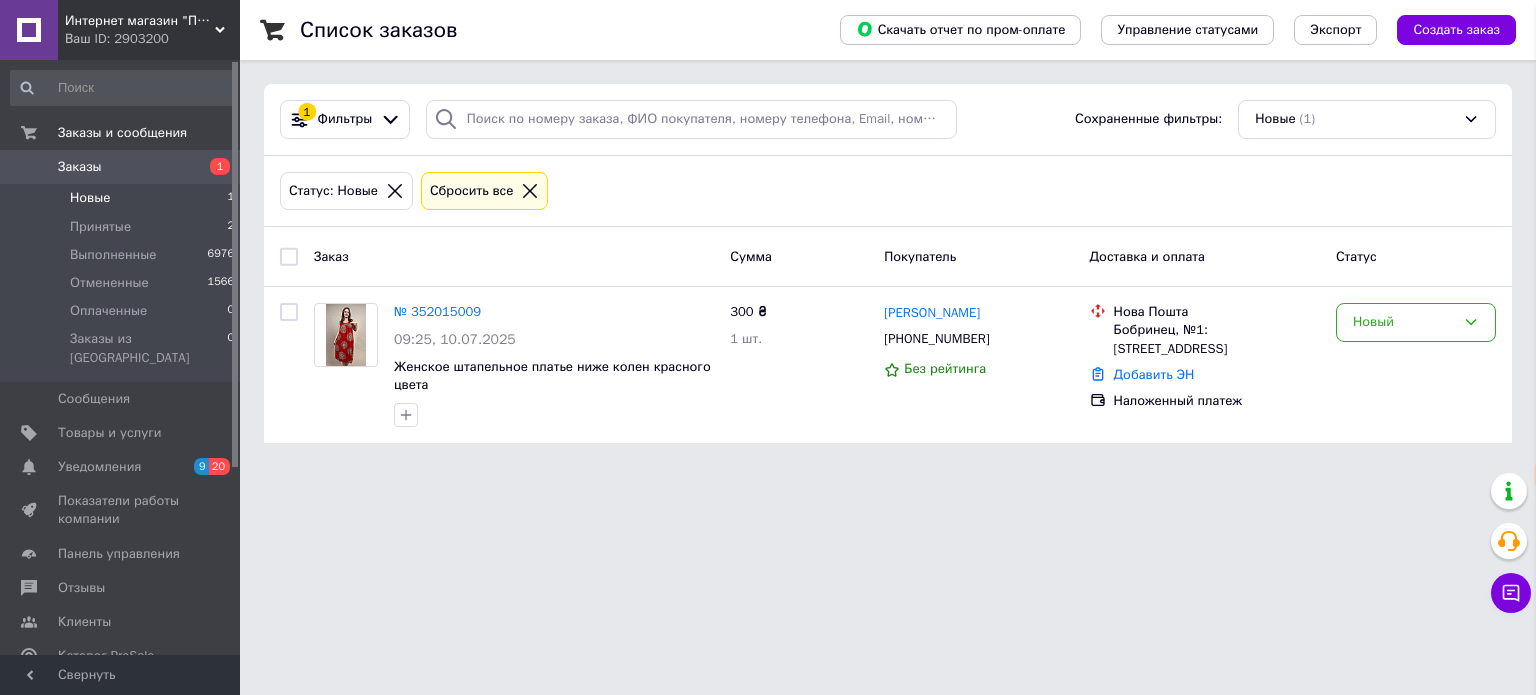 click on "Новые 1" at bounding box center (123, 198) 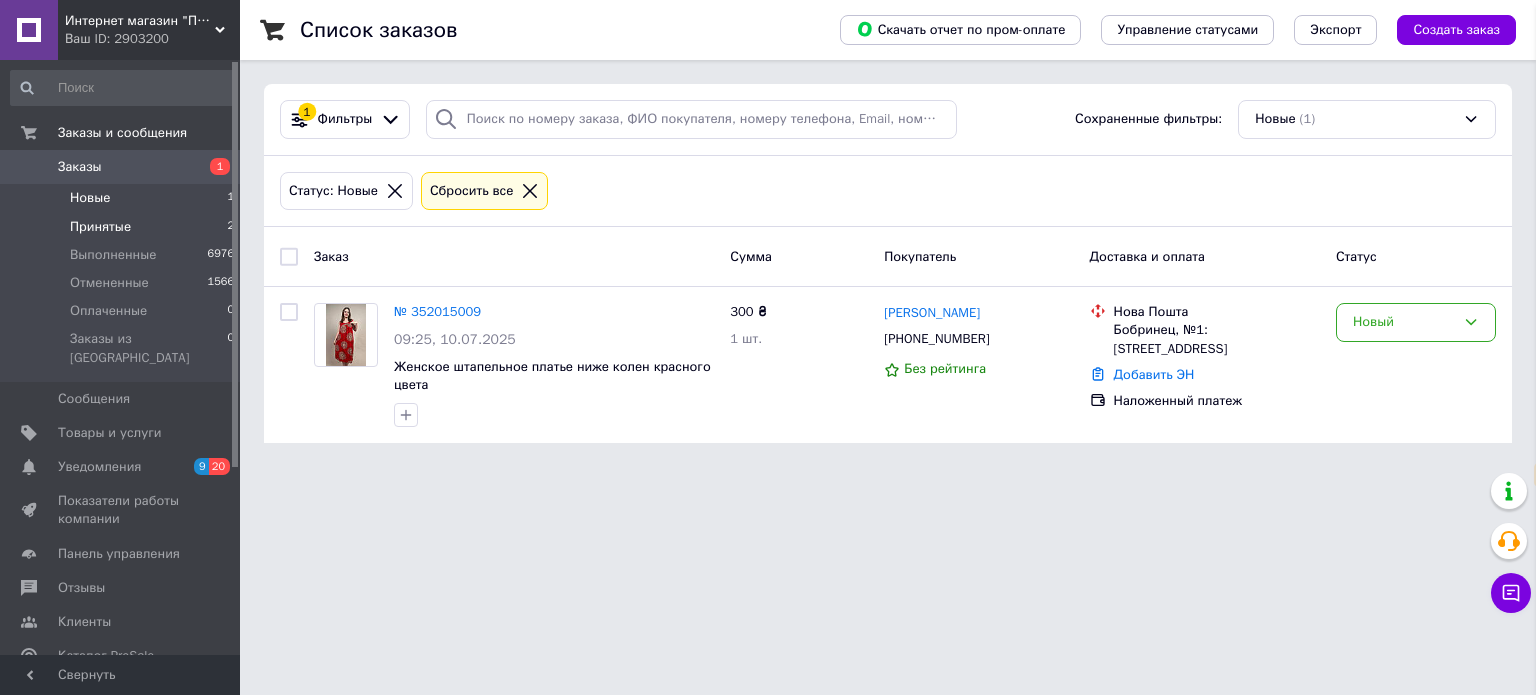 click on "Принятые 2" at bounding box center (123, 227) 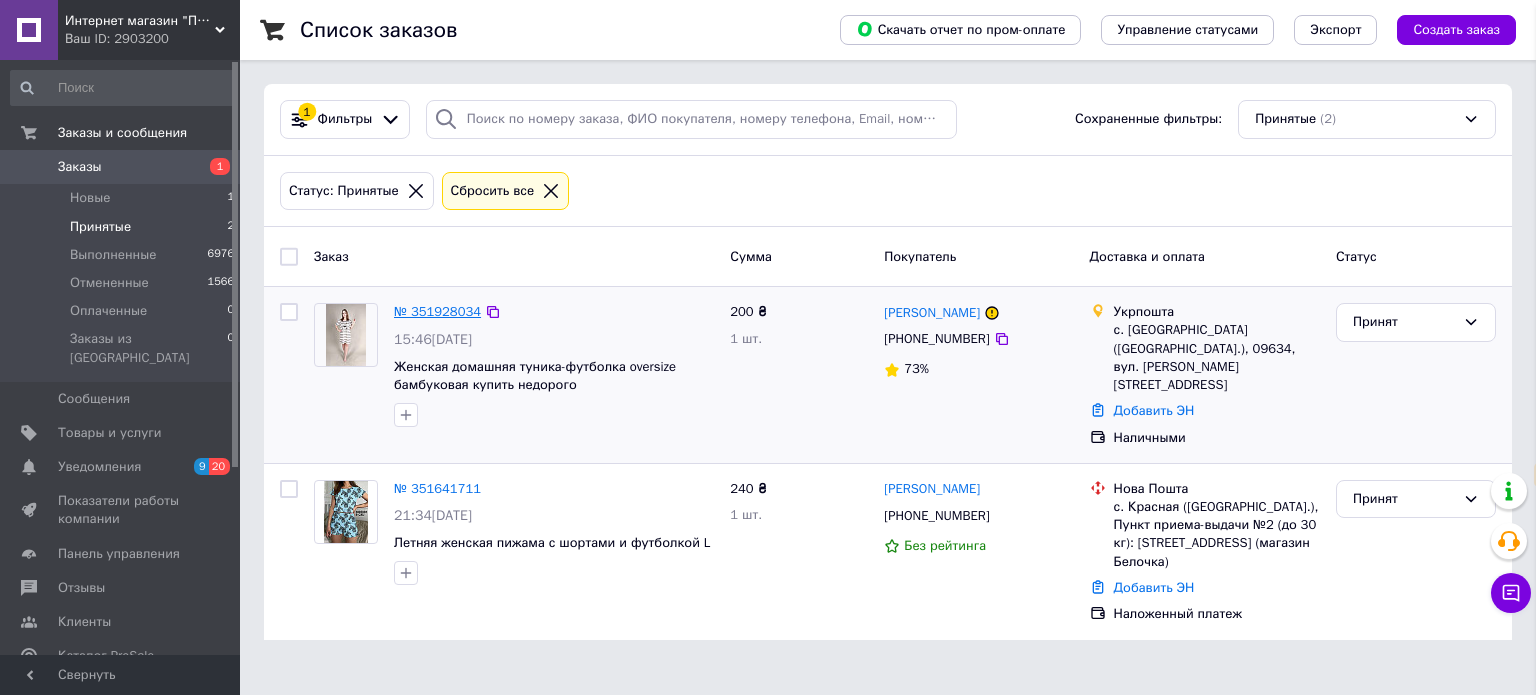 click on "№ 351928034" at bounding box center (437, 311) 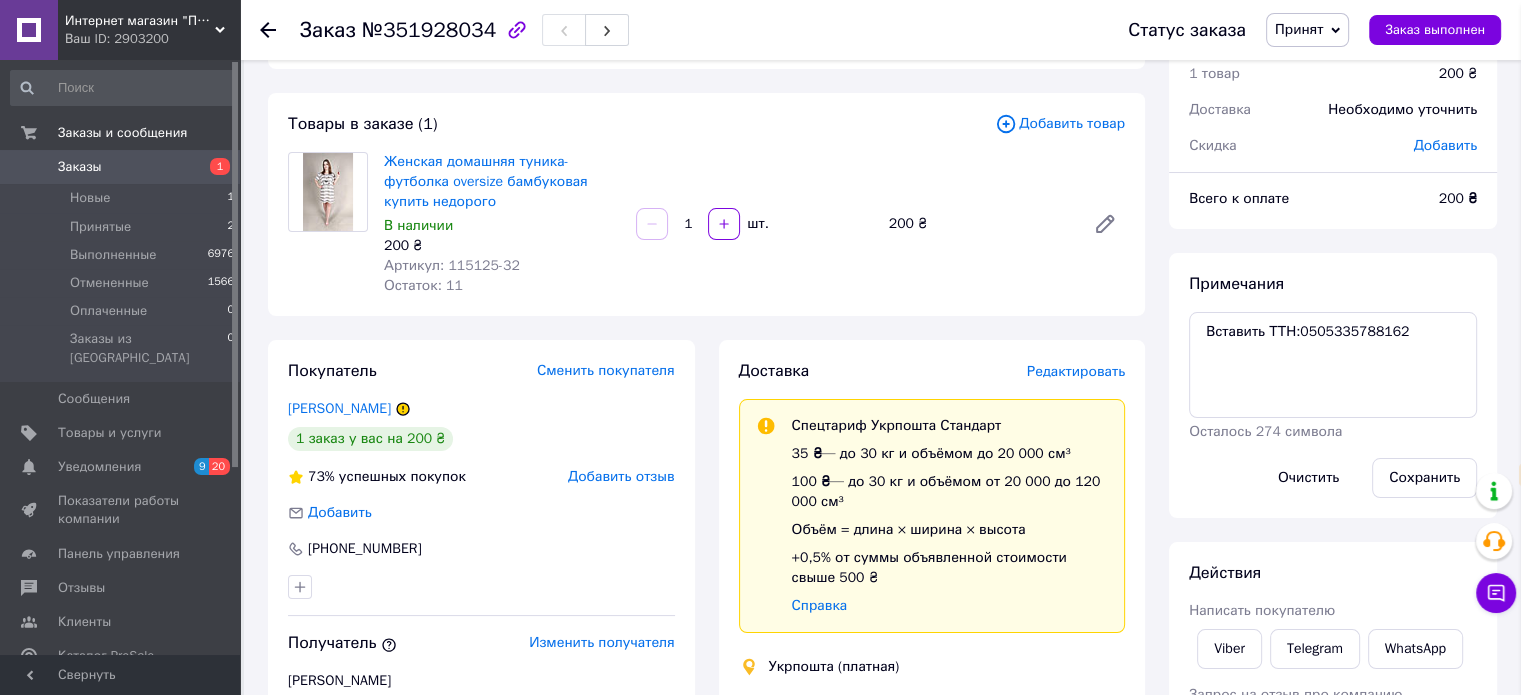 scroll, scrollTop: 200, scrollLeft: 0, axis: vertical 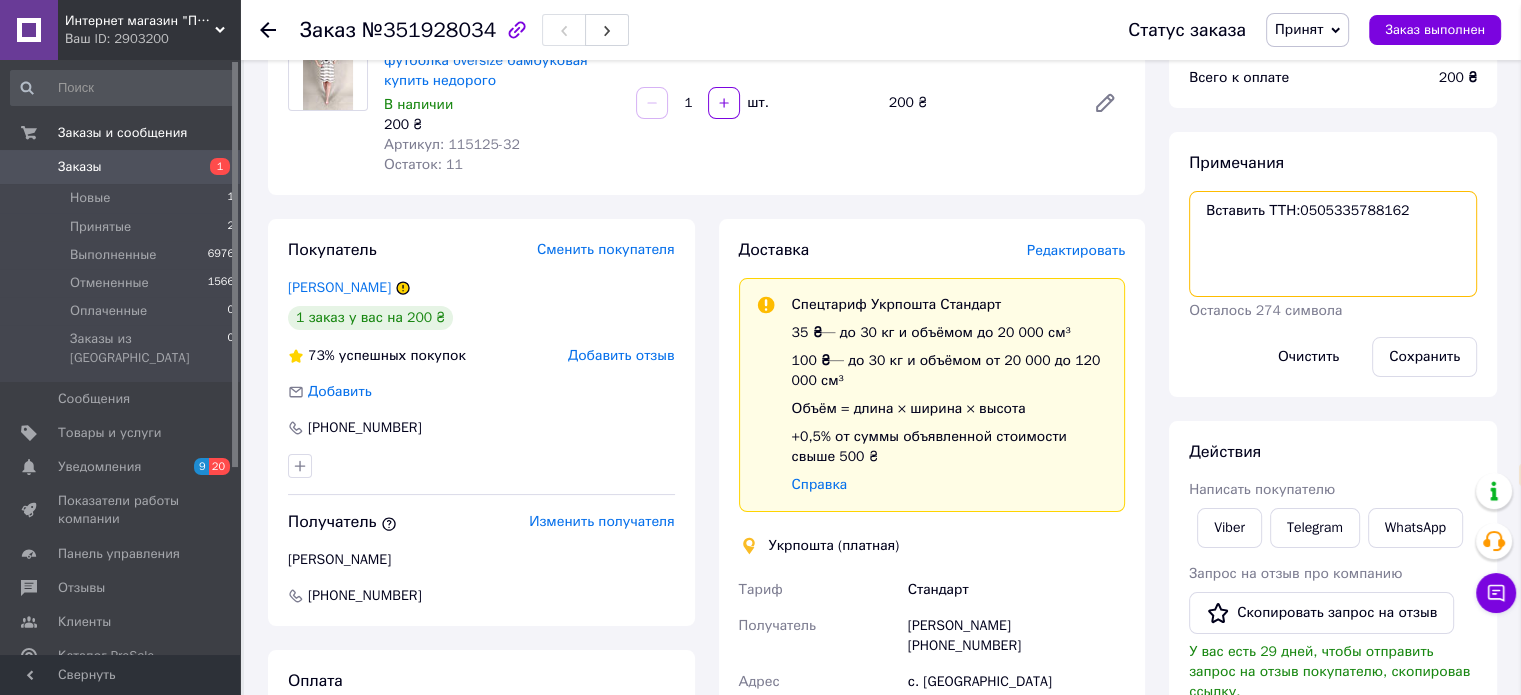 click on "Вставить ТТН:0505335788162" at bounding box center [1333, 244] 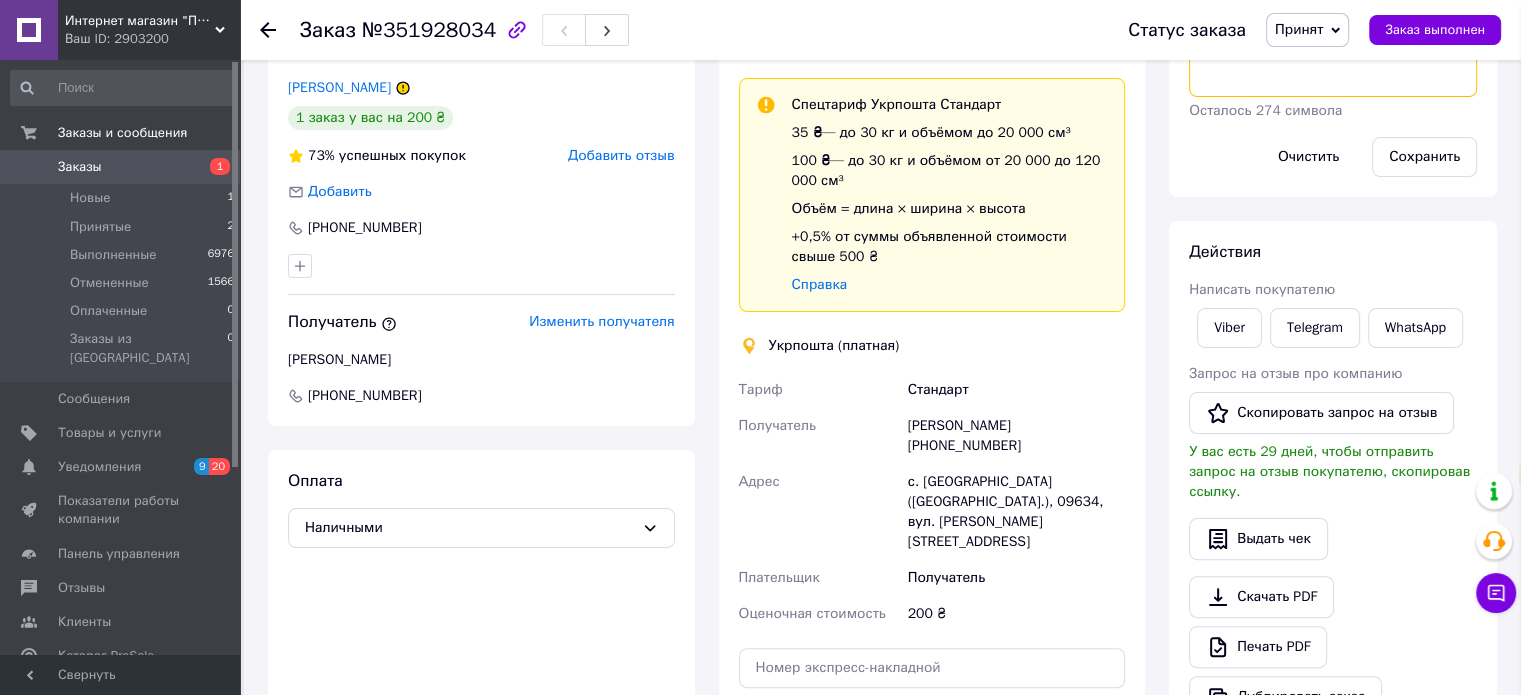 scroll, scrollTop: 500, scrollLeft: 0, axis: vertical 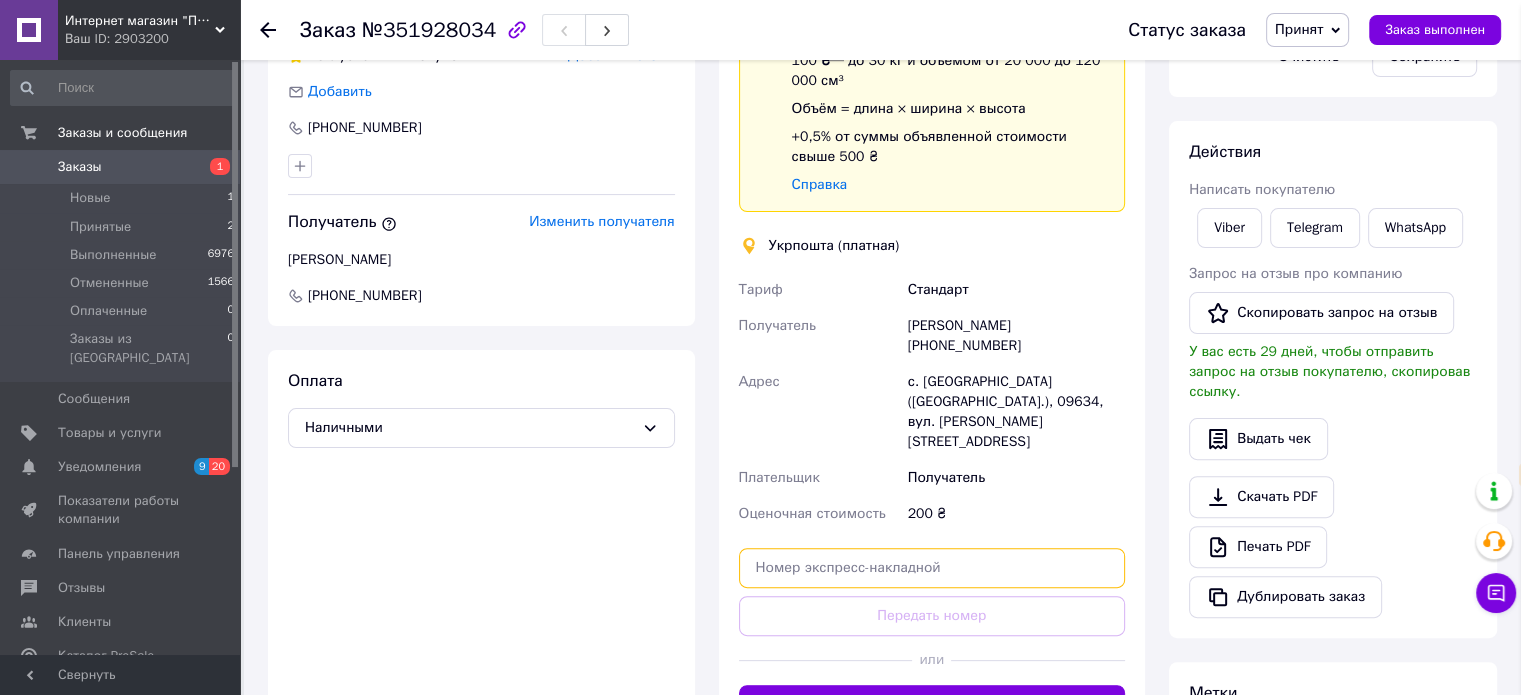 click at bounding box center [932, 568] 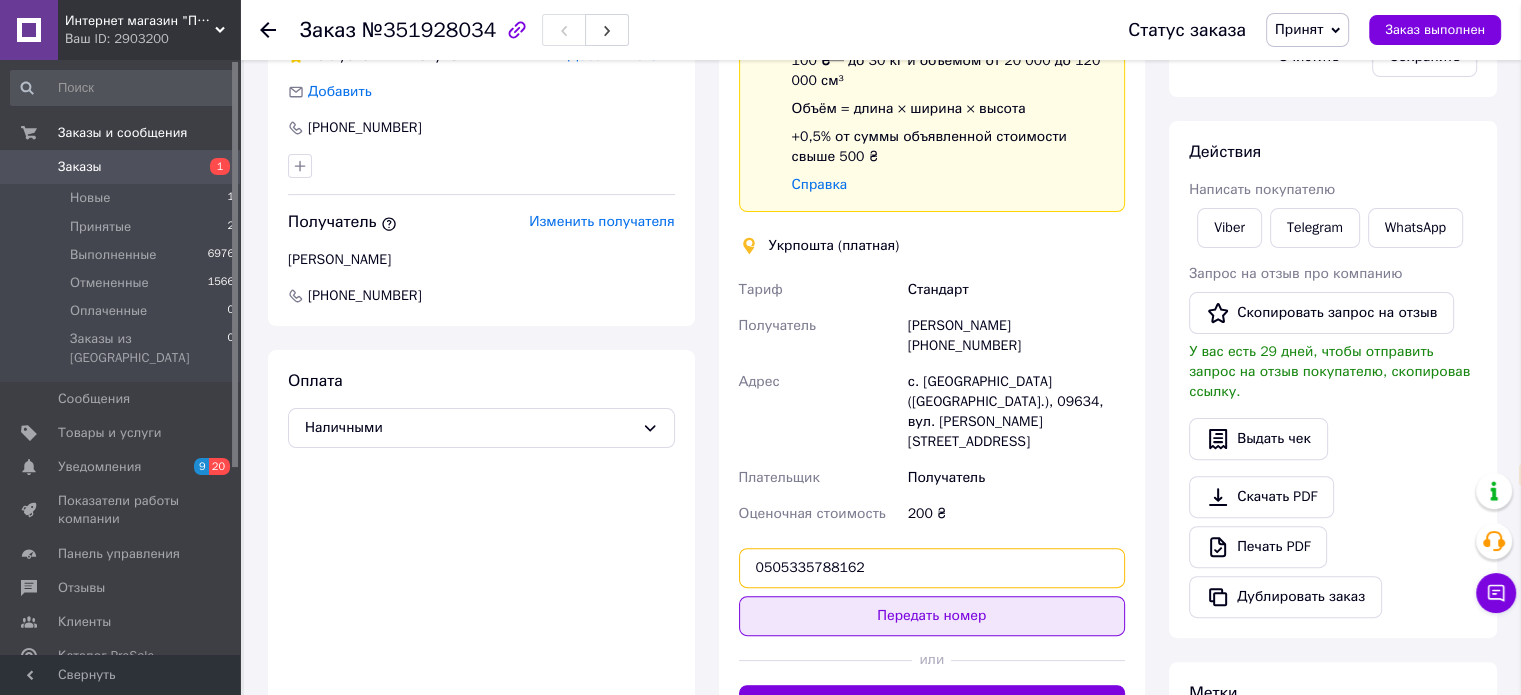 type on "0505335788162" 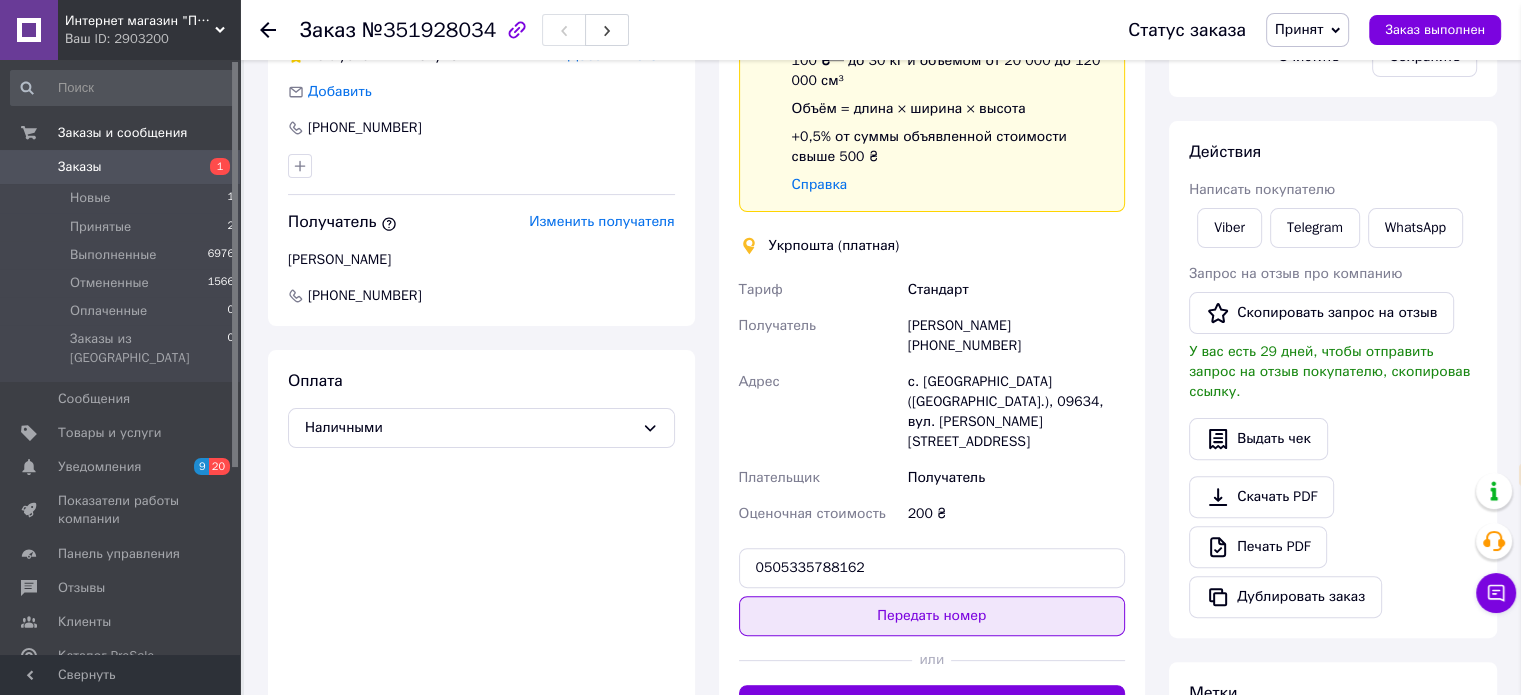 click on "Передать номер" at bounding box center (932, 616) 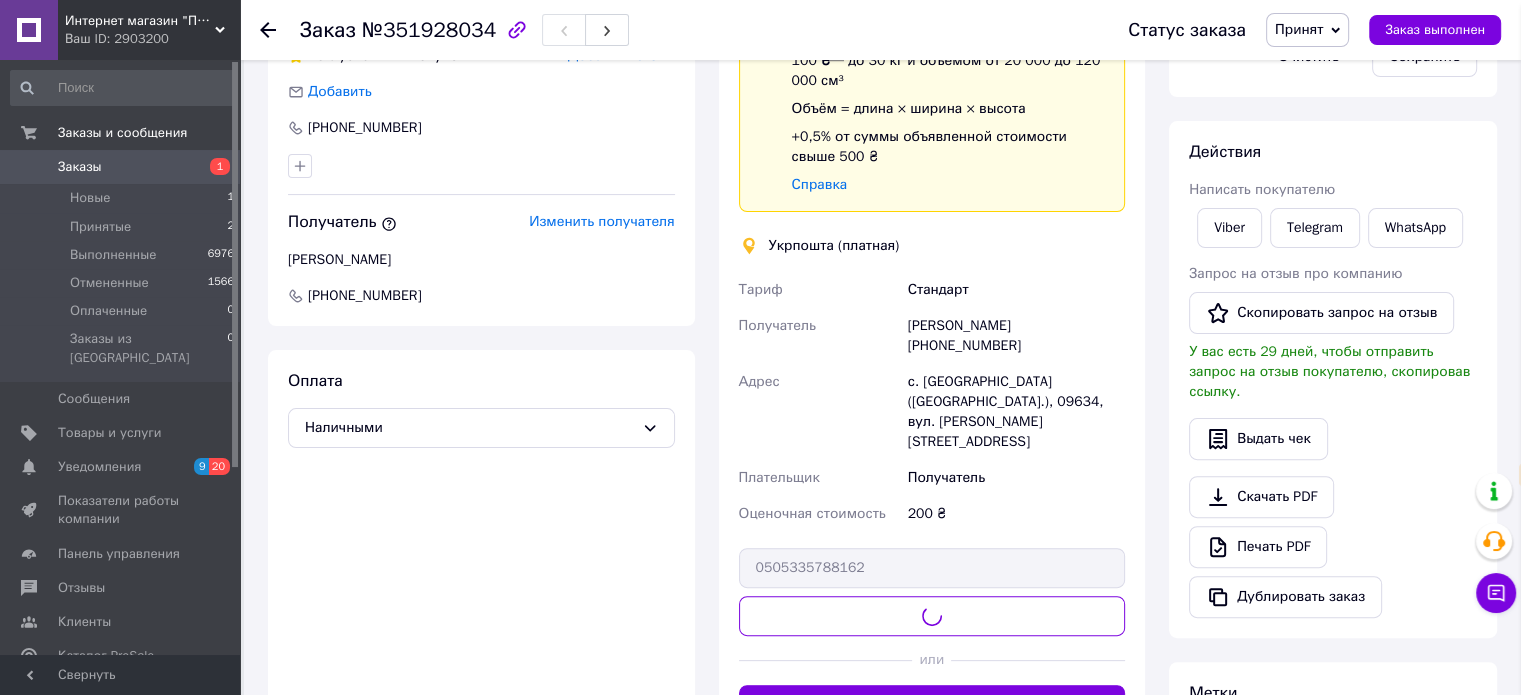 click on "Принят" at bounding box center (1299, 29) 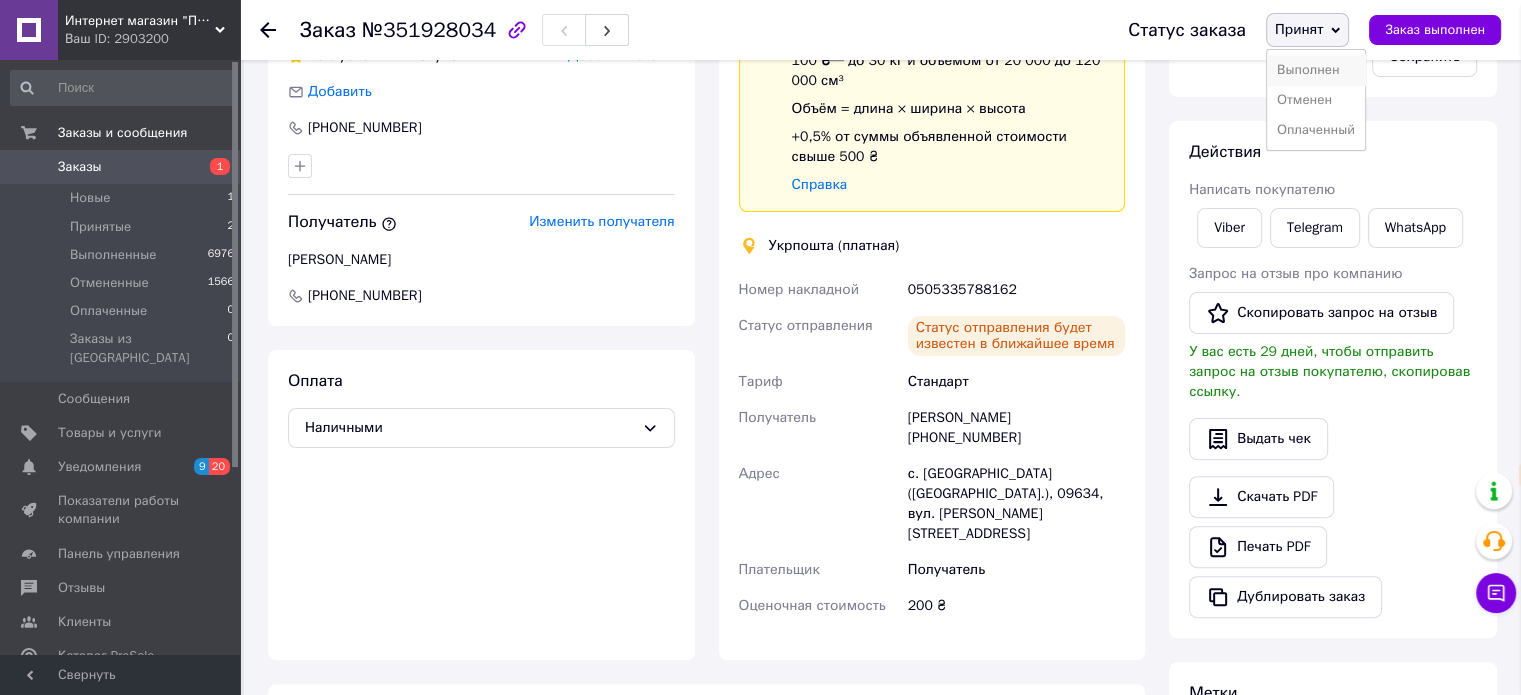 click on "Выполнен" at bounding box center (1316, 70) 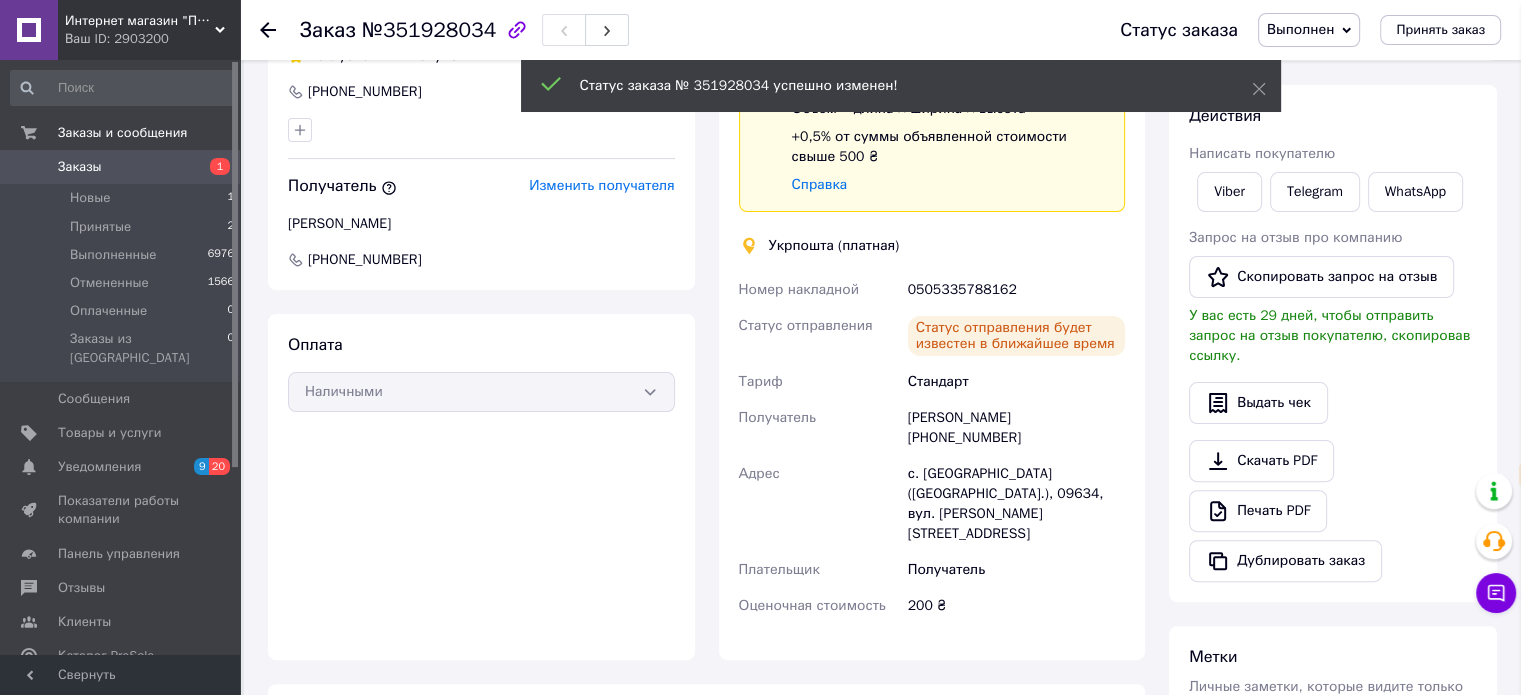 click on "Принятые 2" at bounding box center [123, 227] 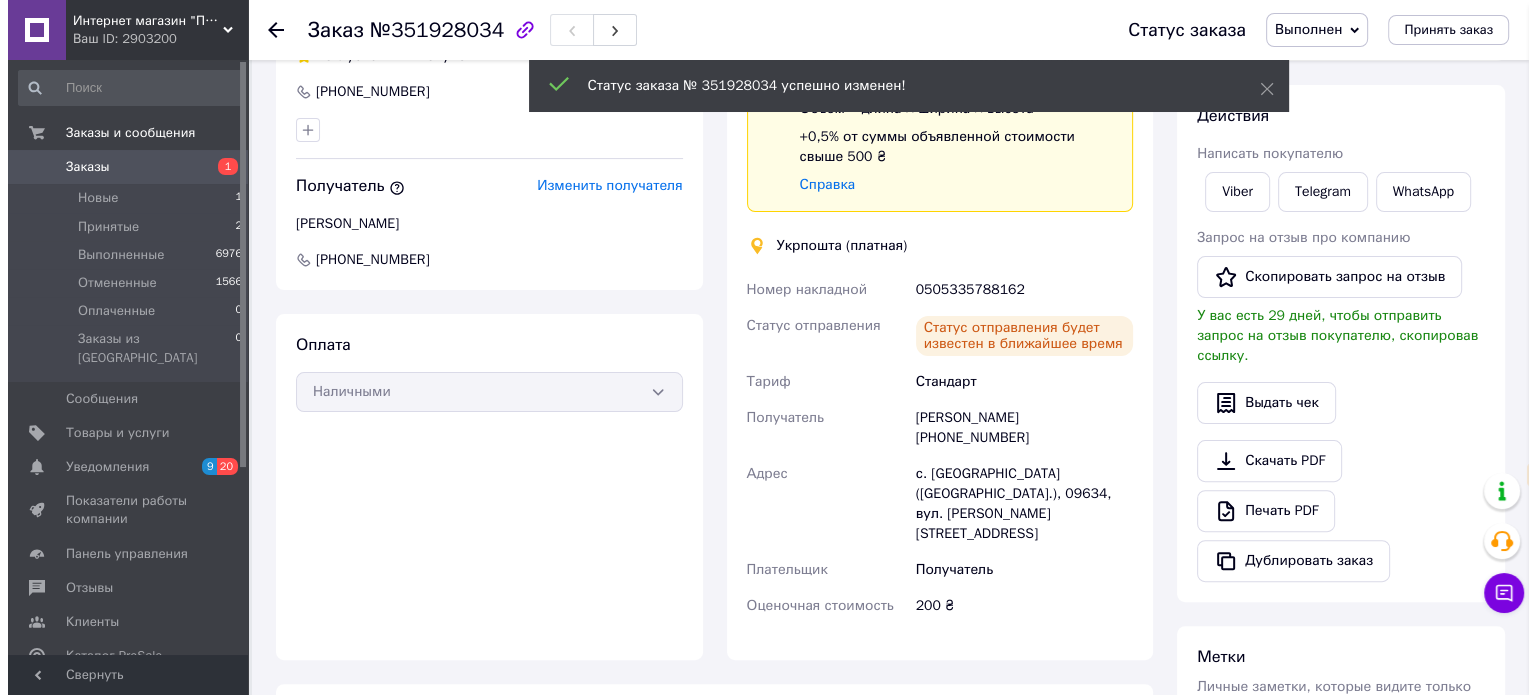 scroll, scrollTop: 0, scrollLeft: 0, axis: both 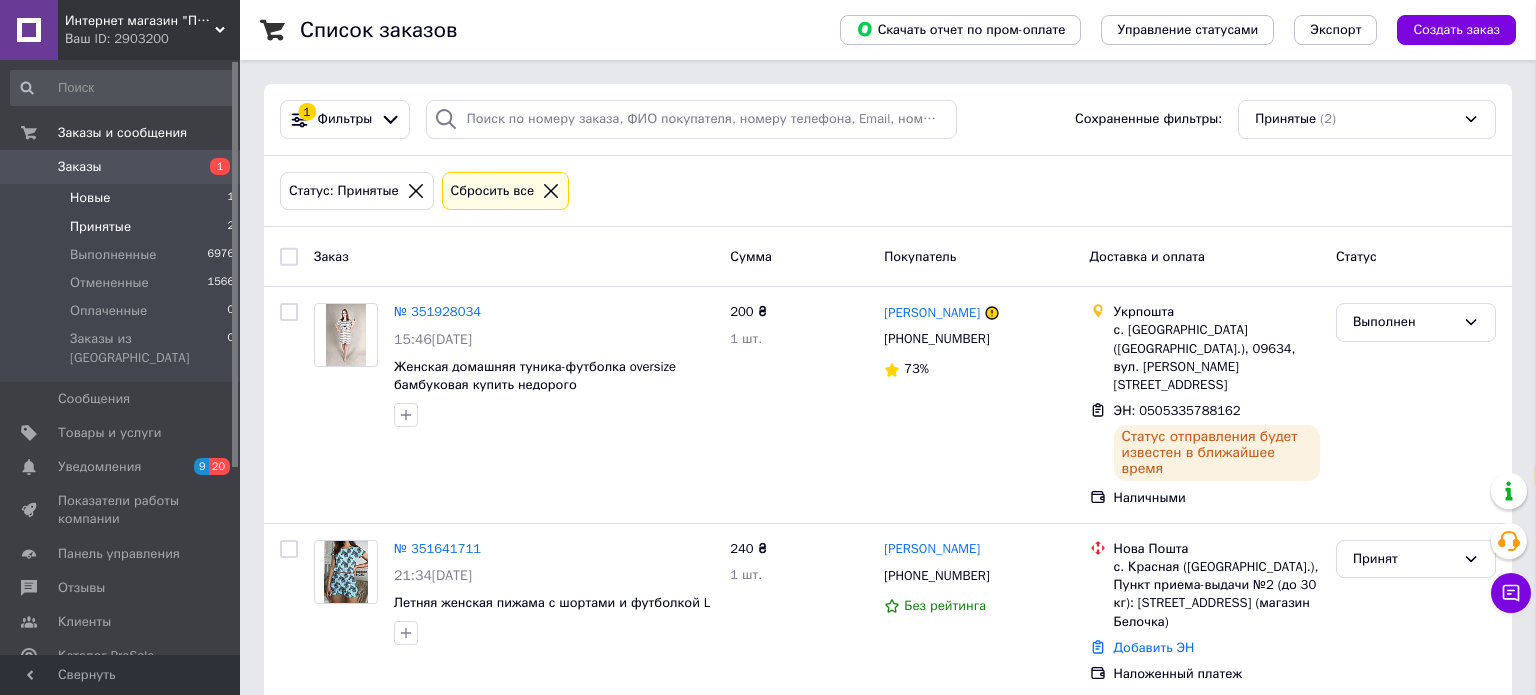click on "Новые 1" at bounding box center (123, 198) 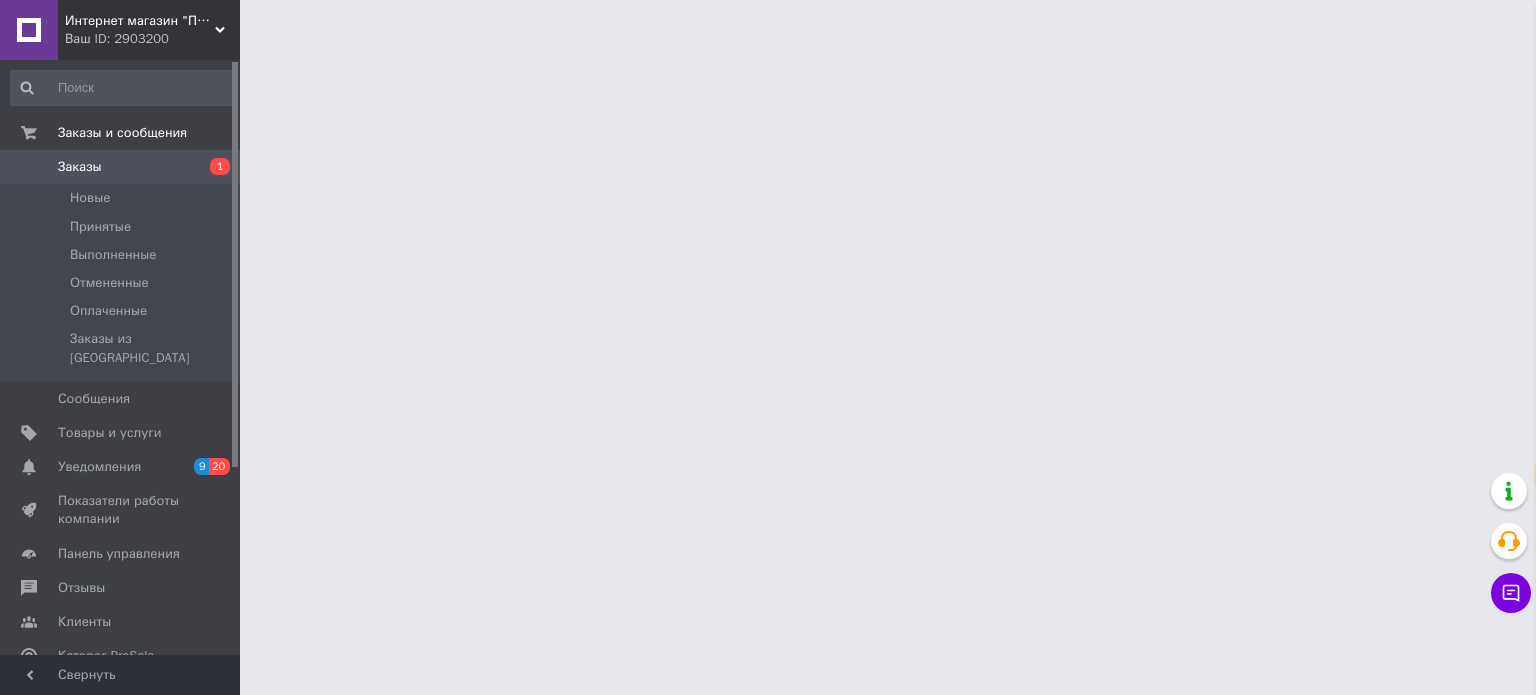 select on "ru" 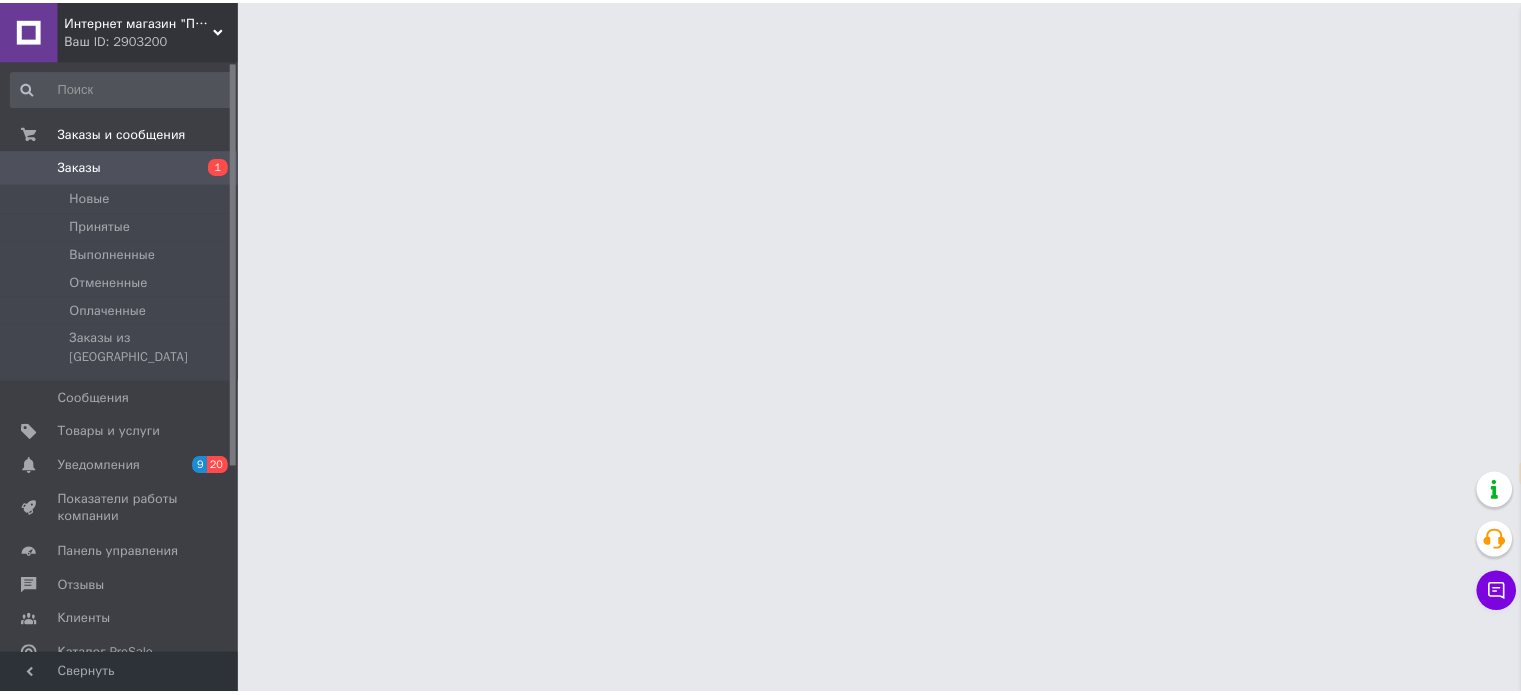 scroll, scrollTop: 0, scrollLeft: 0, axis: both 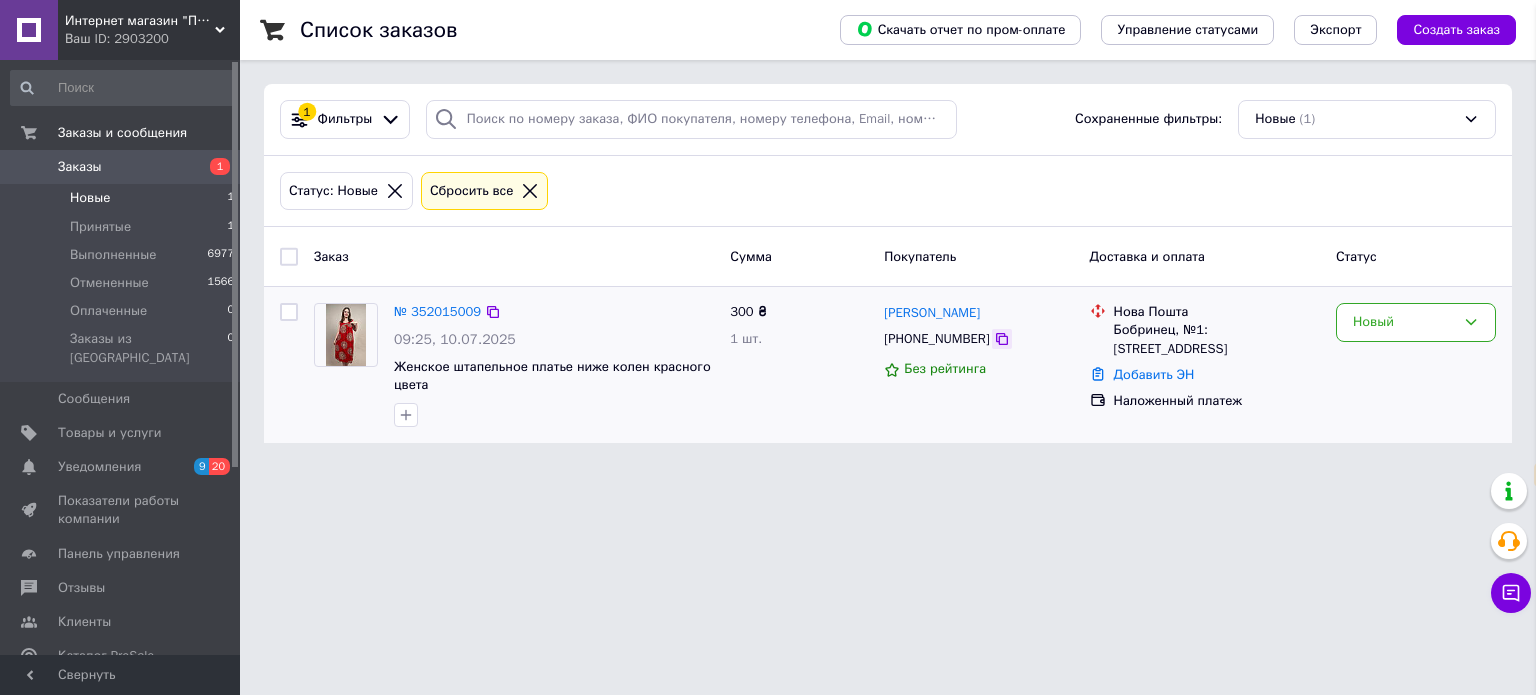 click 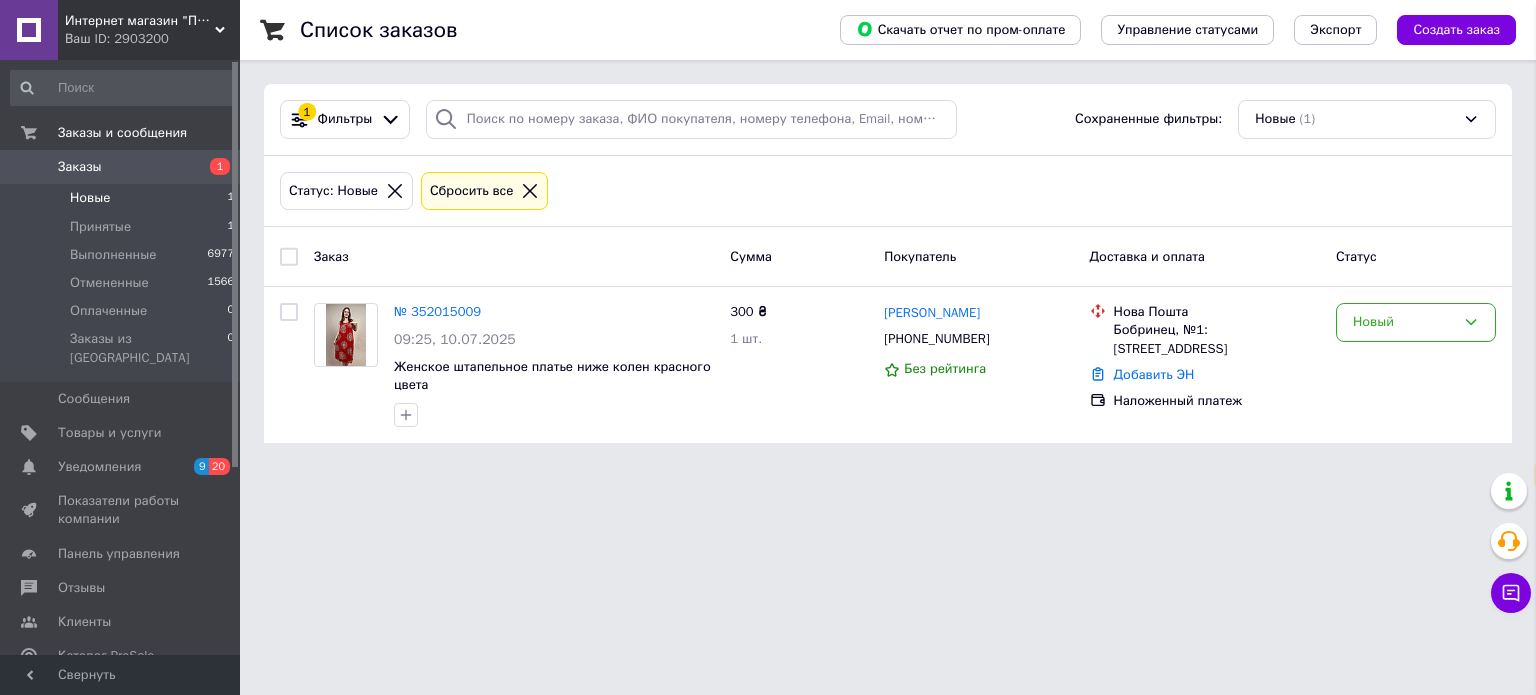 click on "Интернет магазин "ПижамаРама" Ваш ID: 2903200 Сайт Интернет магазин "ПижамаРама" Кабинет покупателя Проверить состояние системы Страница на портале Люда Недвига Интернет магазин "ПижамаРама" Справка Выйти Заказы и сообщения Заказы 1 Новые 1 Принятые 1 Выполненные 6977 Отмененные 1566 Оплаченные 0 Заказы из Розетки 0 Сообщения 0 Товары и услуги Уведомления 9 20 Показатели работы компании Панель управления Отзывы Клиенты Каталог ProSale Аналитика Инструменты вебмастера и SEO Управление сайтом Кошелек компании Маркет" at bounding box center (768, 233) 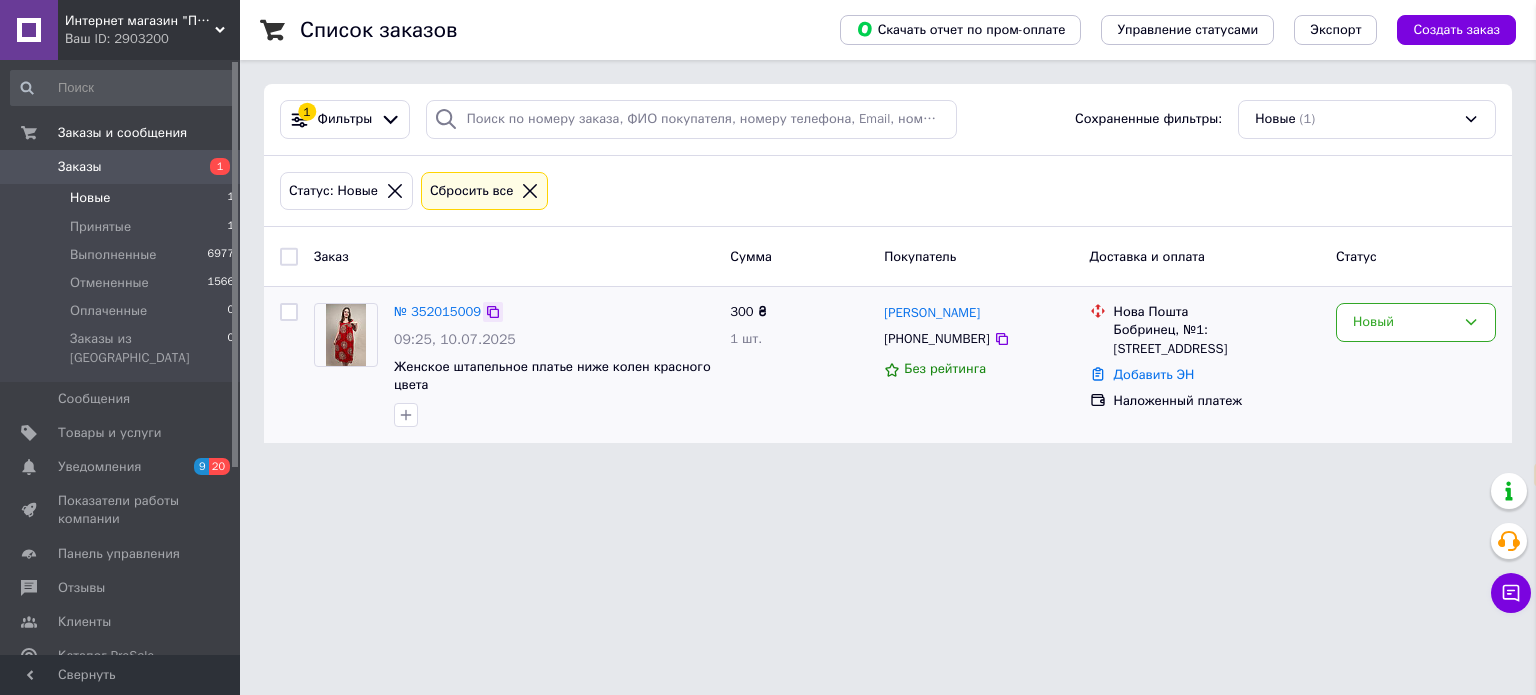 click 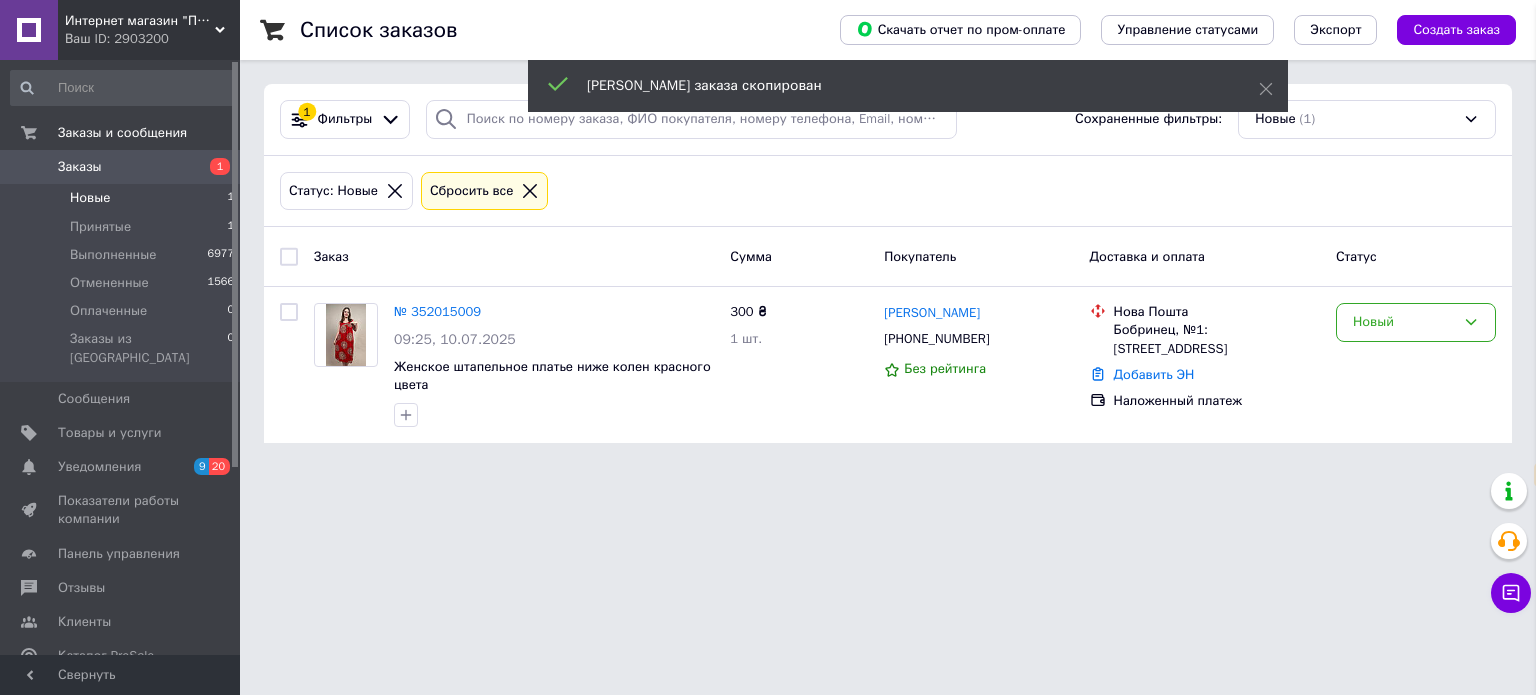 click on "Интернет магазин "ПижамаРама" Ваш ID: 2903200 Сайт Интернет магазин "ПижамаРама" Кабинет покупателя Проверить состояние системы Страница на портале Люда Недвига Интернет магазин "ПижамаРама" Справка Выйти Заказы и сообщения Заказы 1 Новые 1 Принятые 1 Выполненные 6977 Отмененные 1566 Оплаченные 0 Заказы из Розетки 0 Сообщения 0 Товары и услуги Уведомления 9 20 Показатели работы компании Панель управления Отзывы Клиенты Каталог ProSale Аналитика Инструменты вебмастера и SEO Управление сайтом Кошелек компании Маркет" at bounding box center (768, 233) 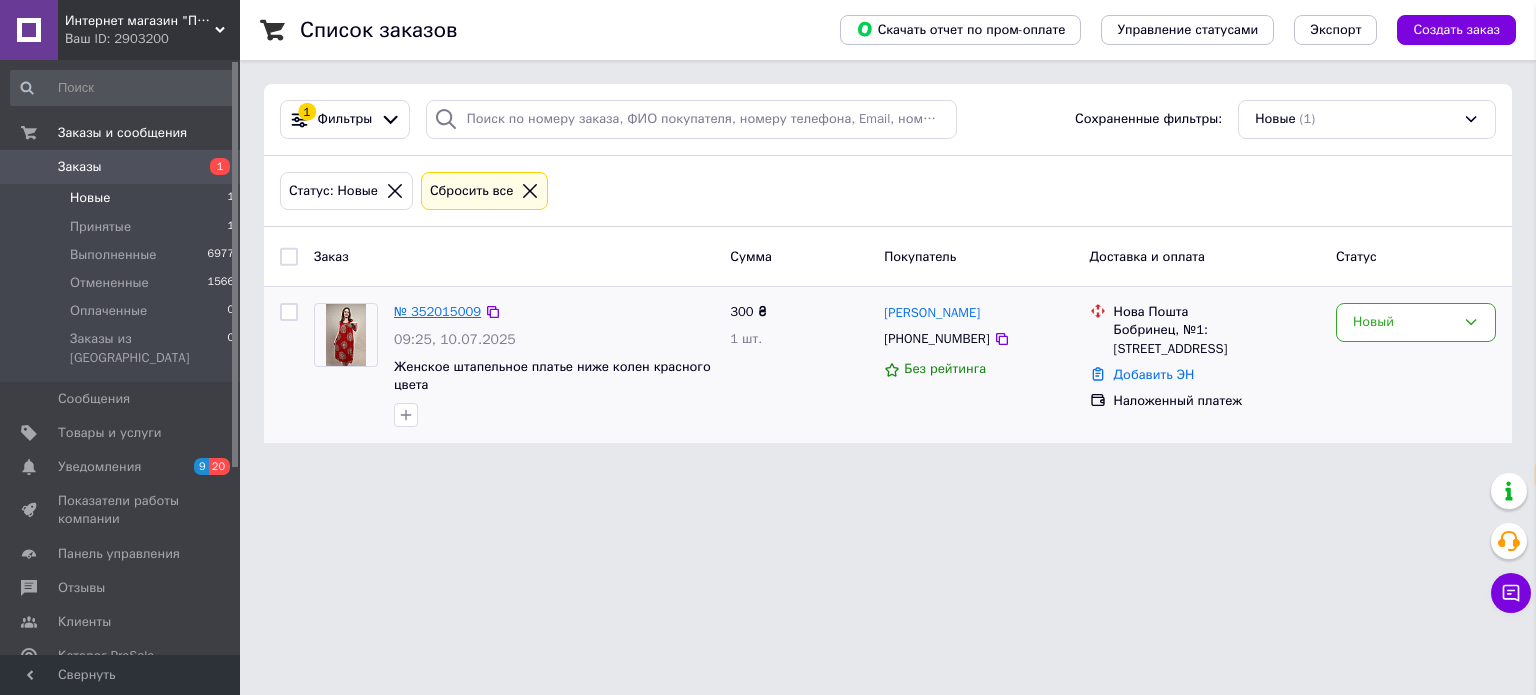 click on "№ 352015009" at bounding box center [437, 311] 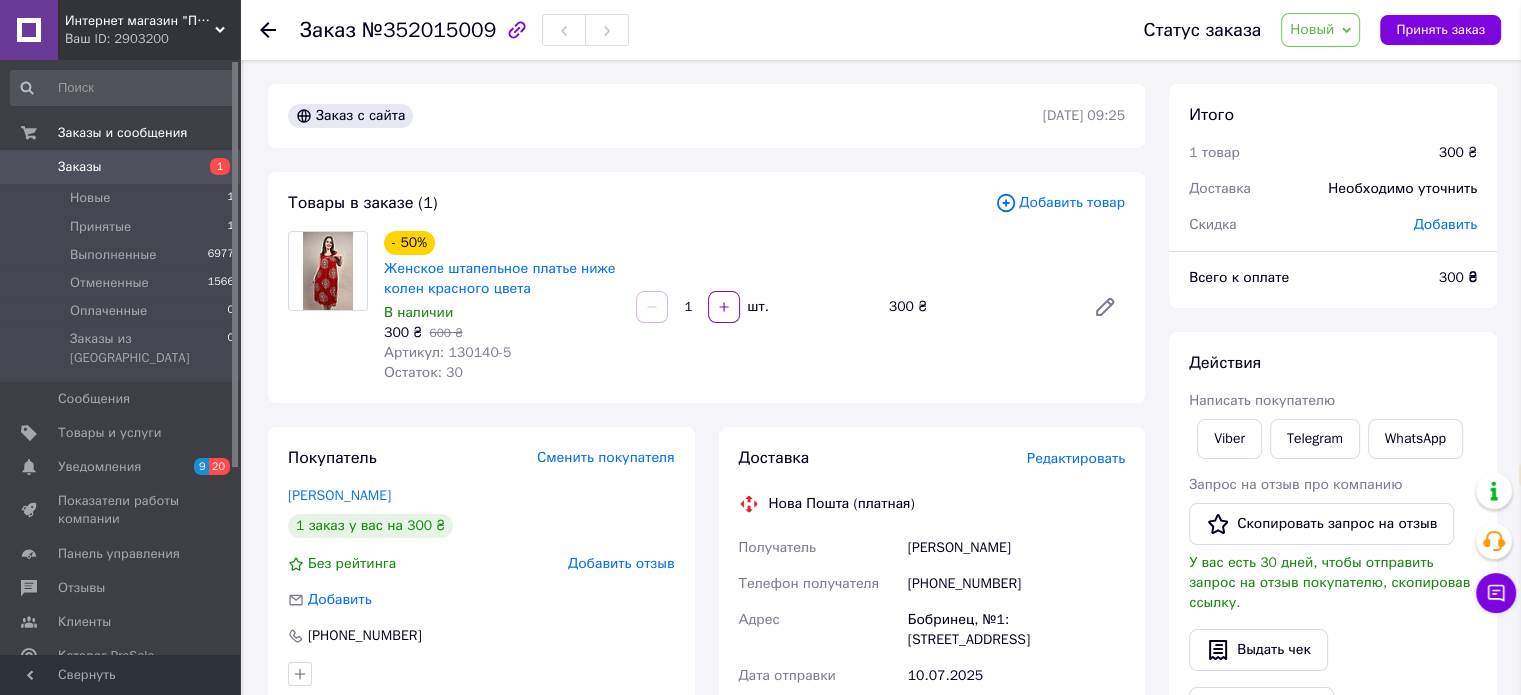 drag, startPoint x: 678, startPoint y: 660, endPoint x: 674, endPoint y: 649, distance: 11.7046995 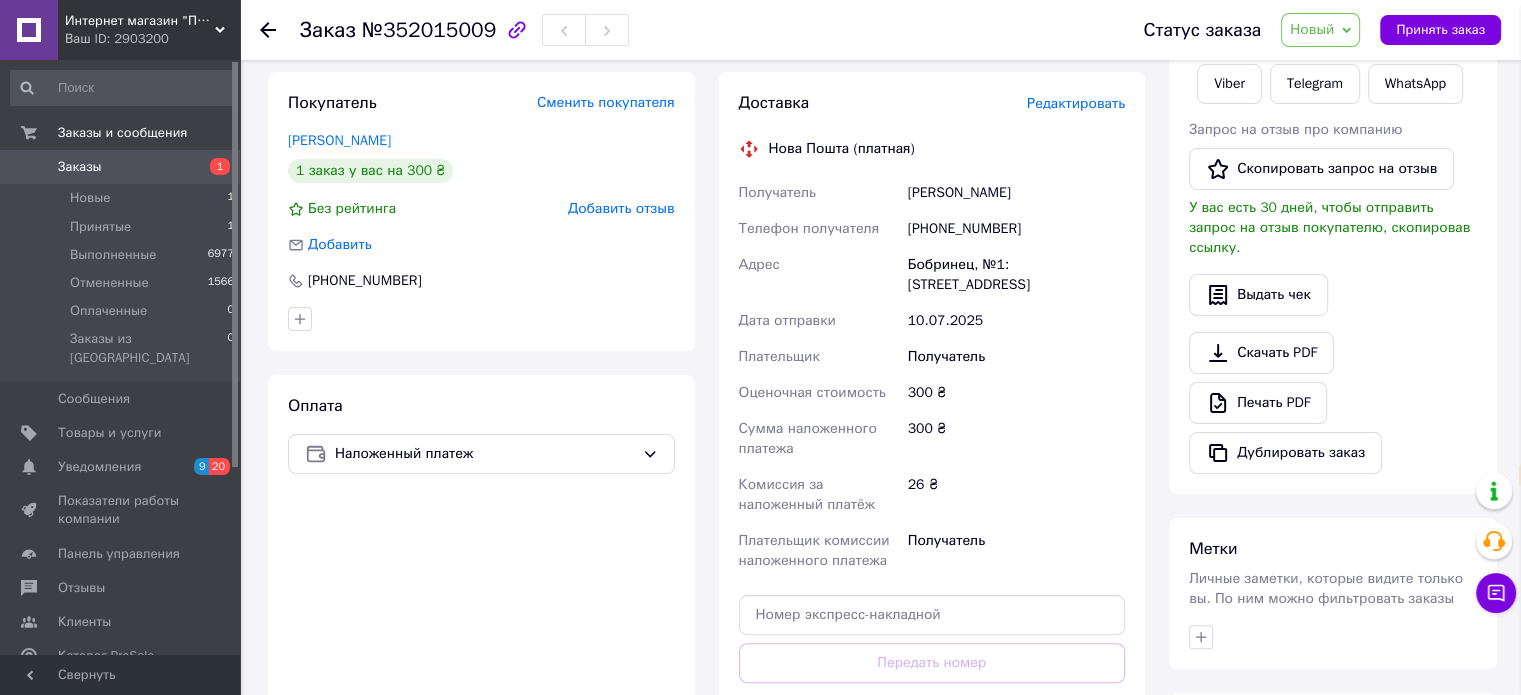 scroll, scrollTop: 500, scrollLeft: 0, axis: vertical 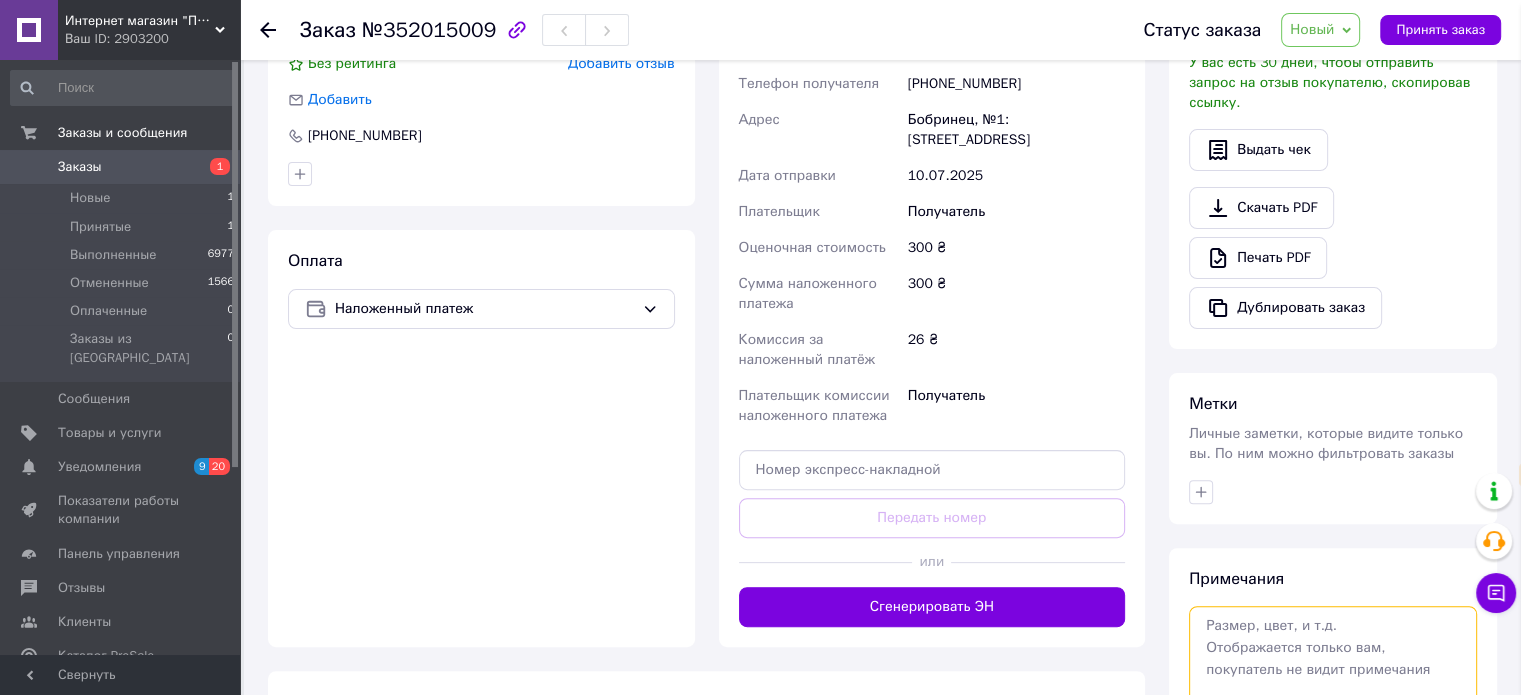 click at bounding box center [1333, 659] 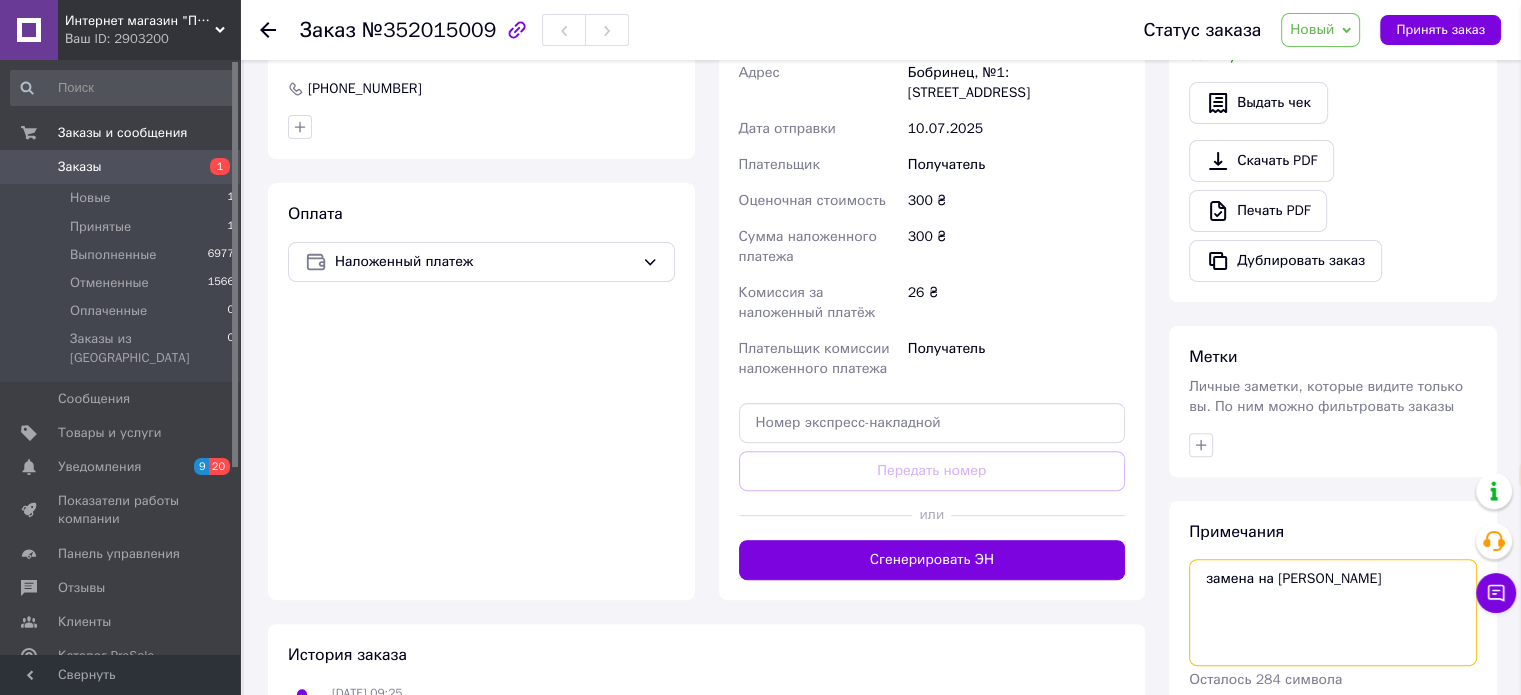 scroll, scrollTop: 619, scrollLeft: 0, axis: vertical 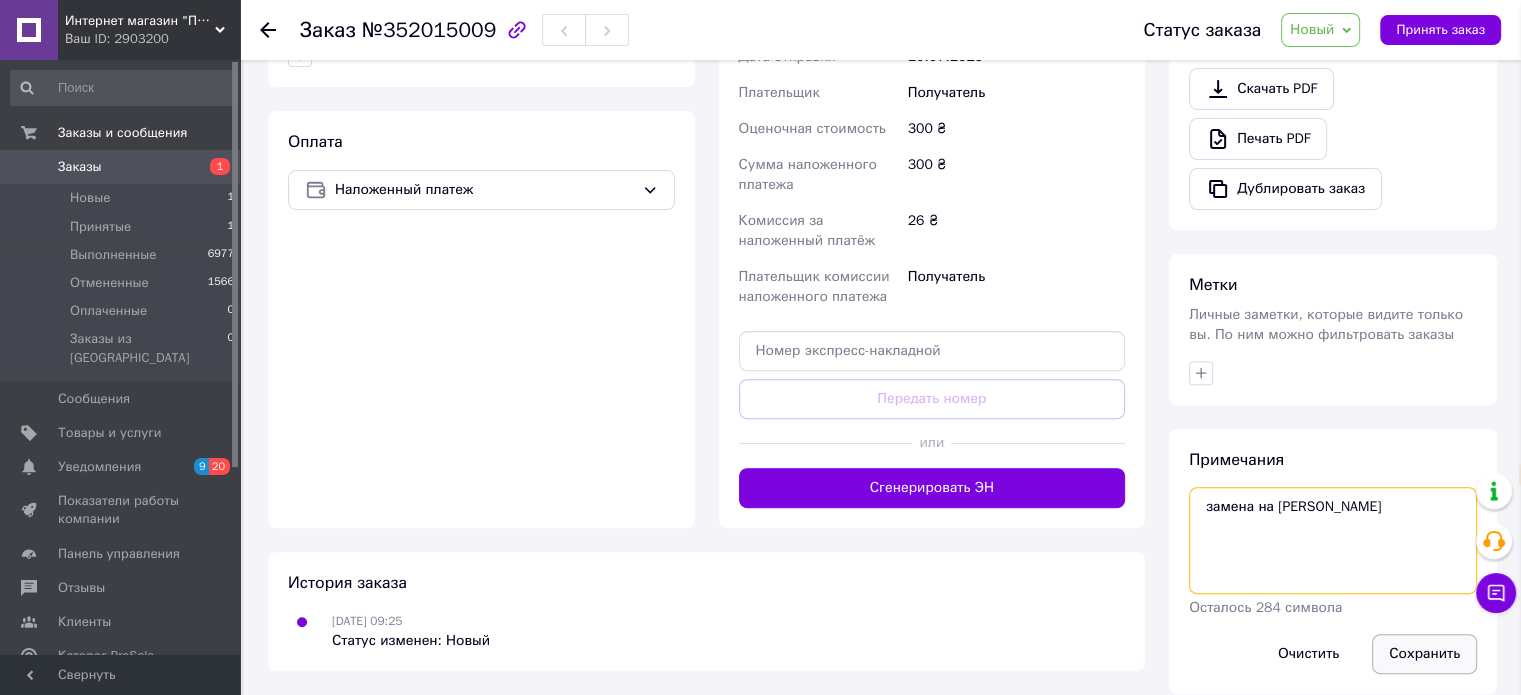 type on "замена на вайбер" 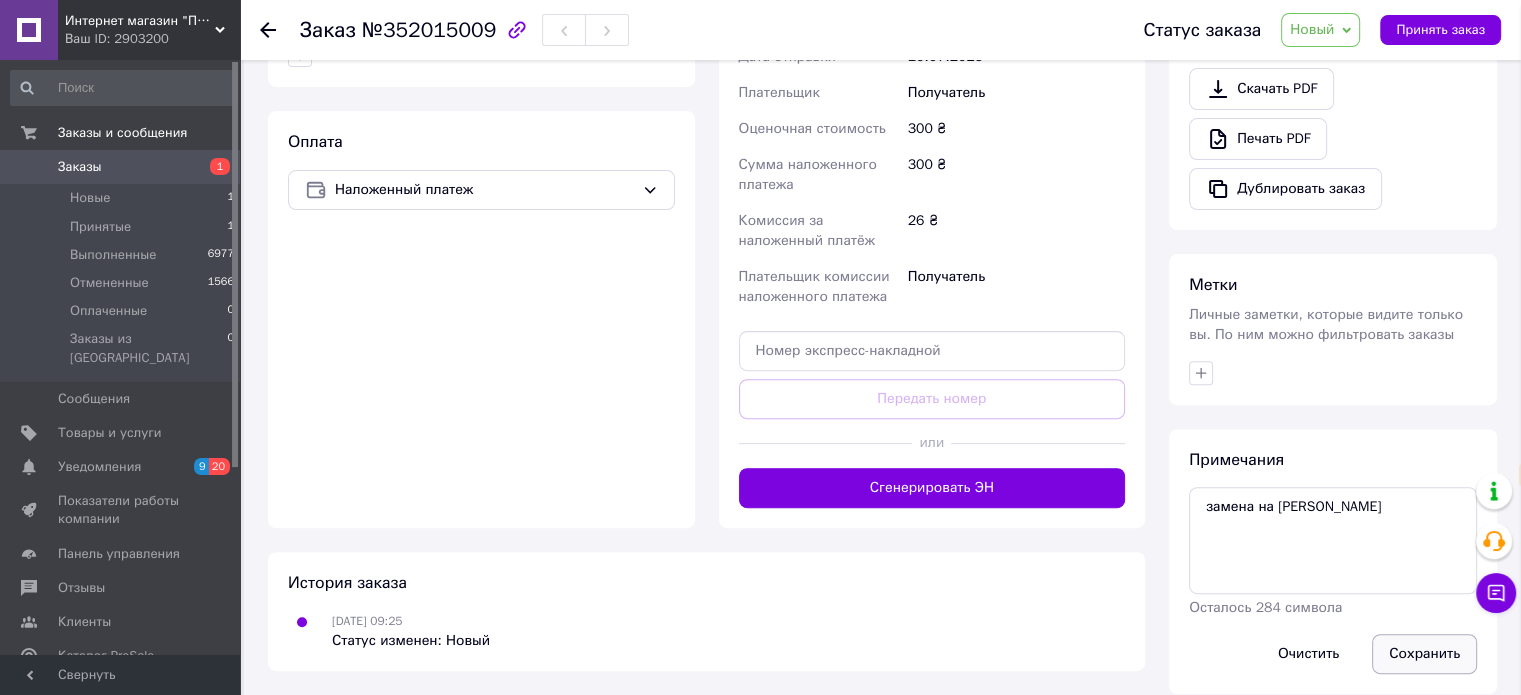 click on "Сохранить" at bounding box center [1424, 654] 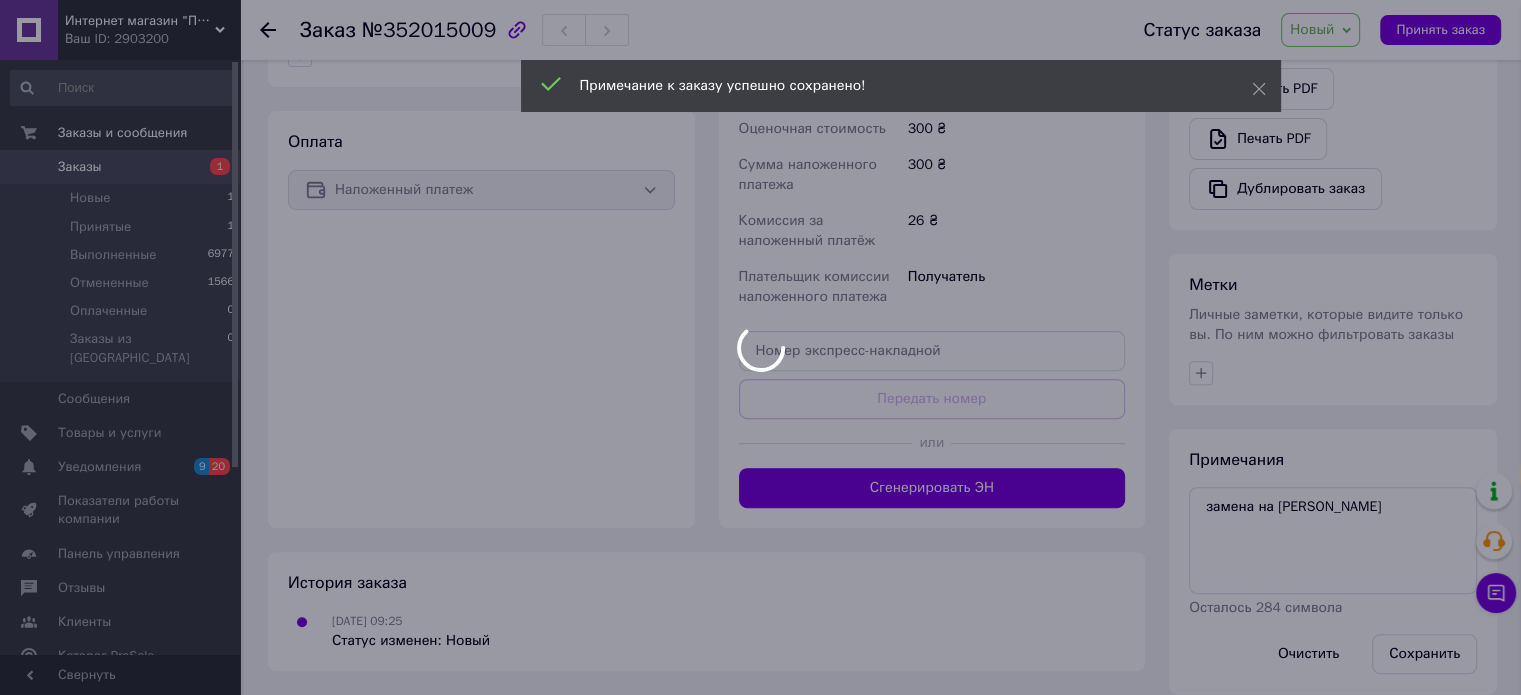 click at bounding box center (760, 347) 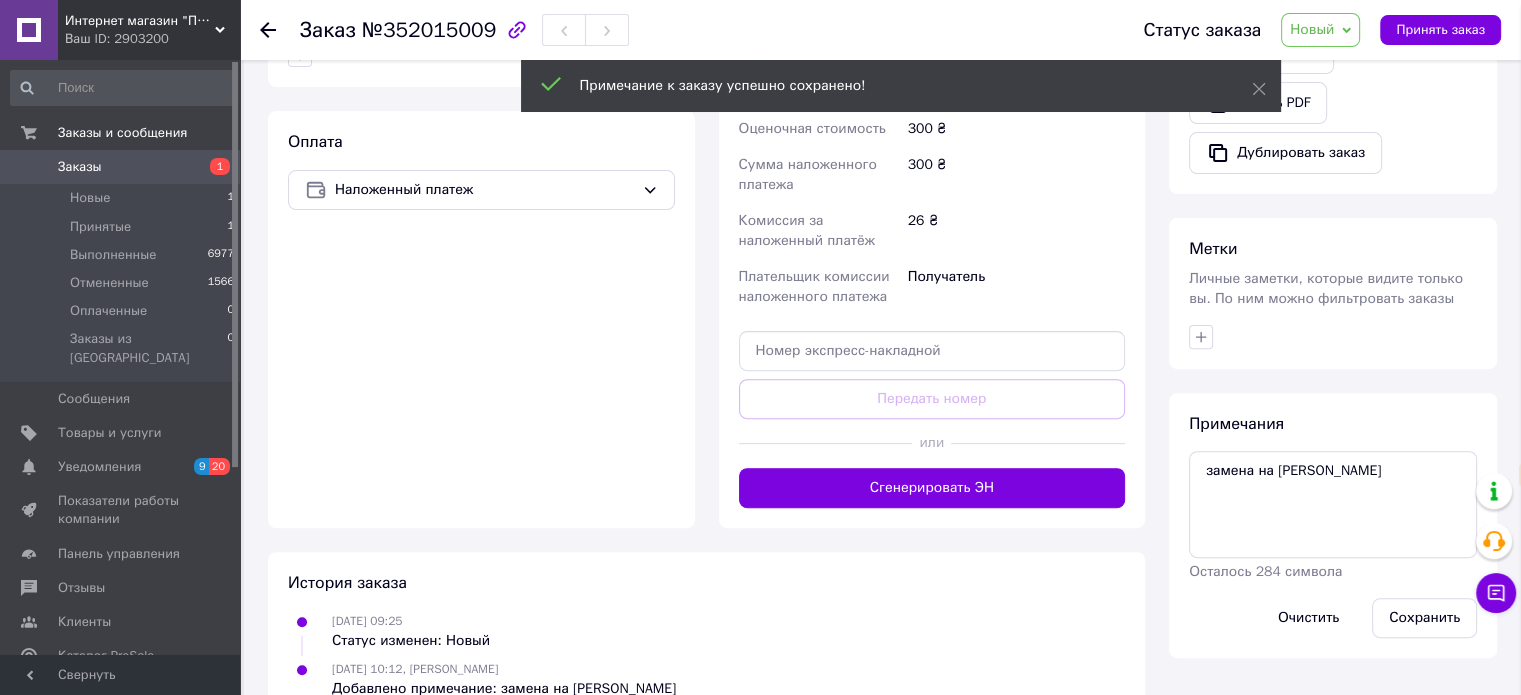 click on "Новый" at bounding box center (1312, 29) 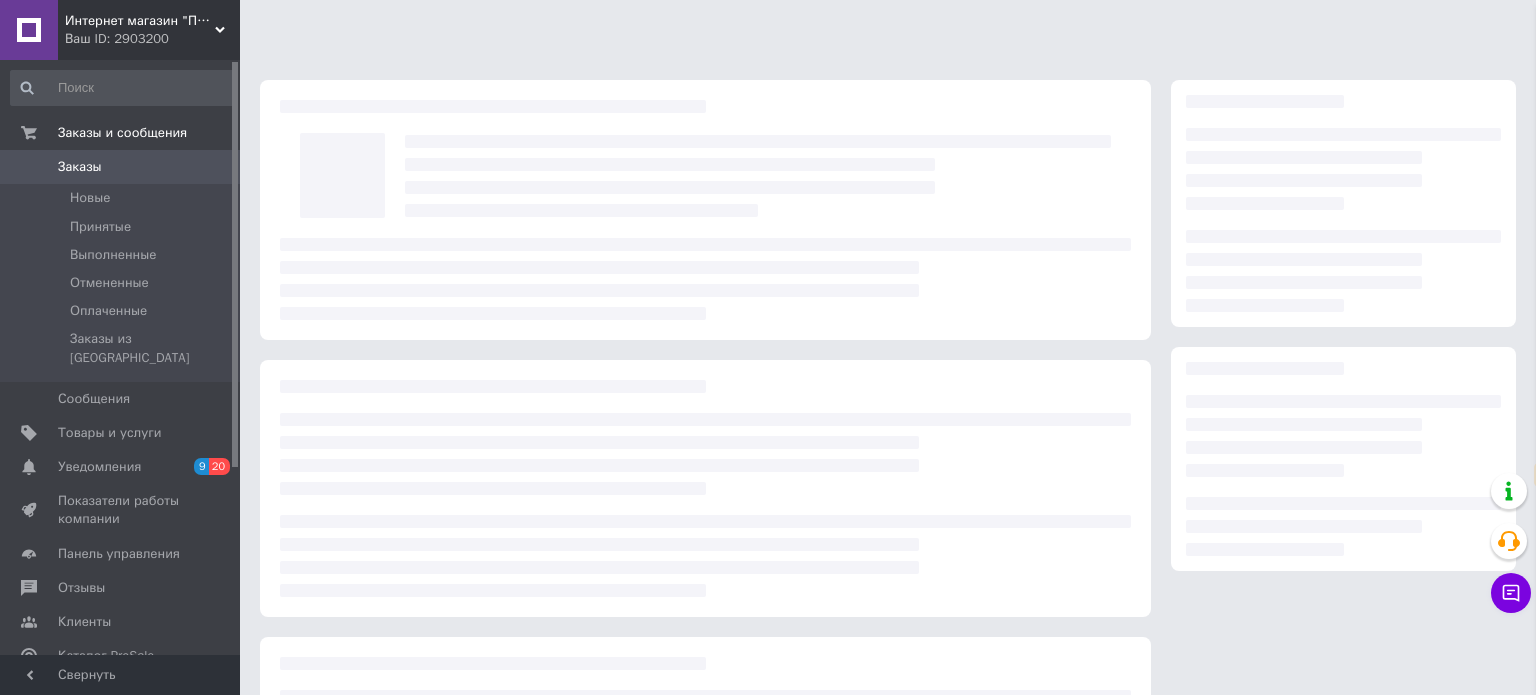 select on "ru" 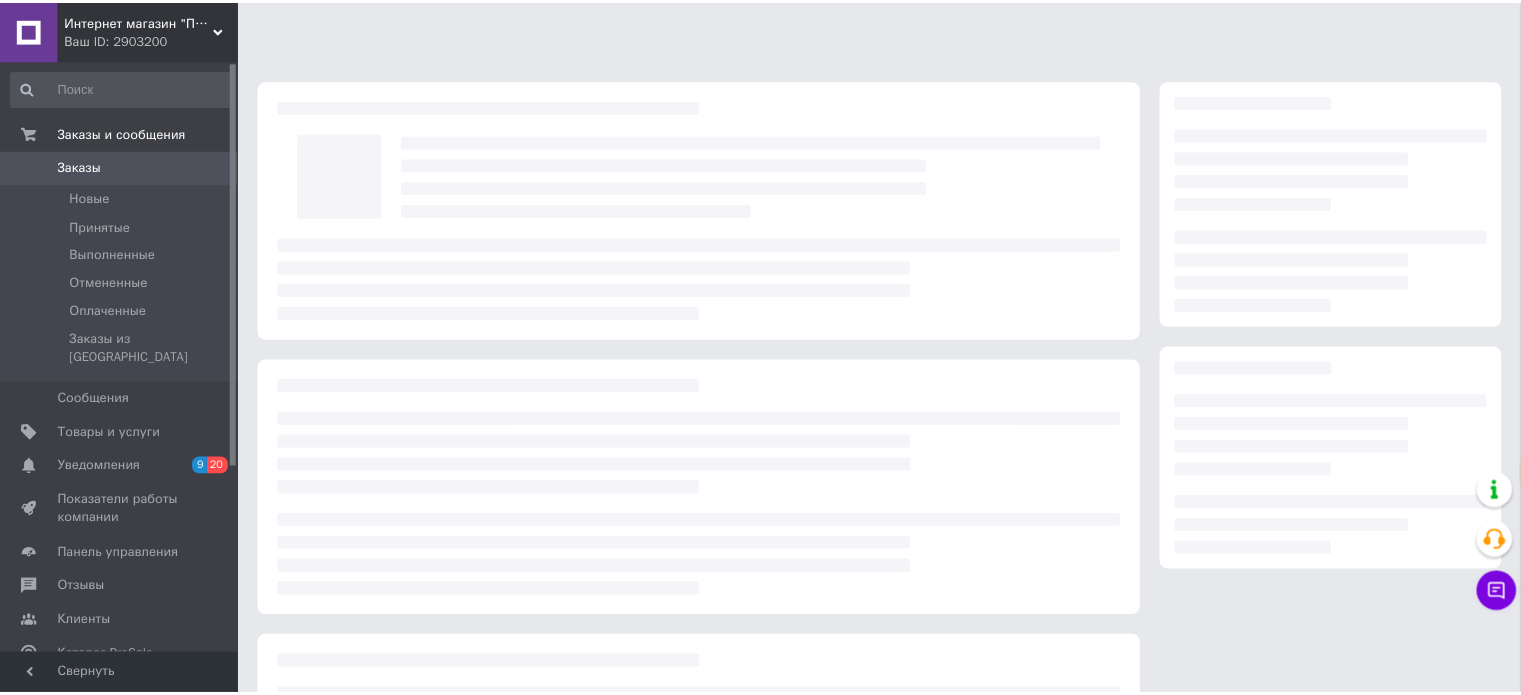 scroll, scrollTop: 119, scrollLeft: 0, axis: vertical 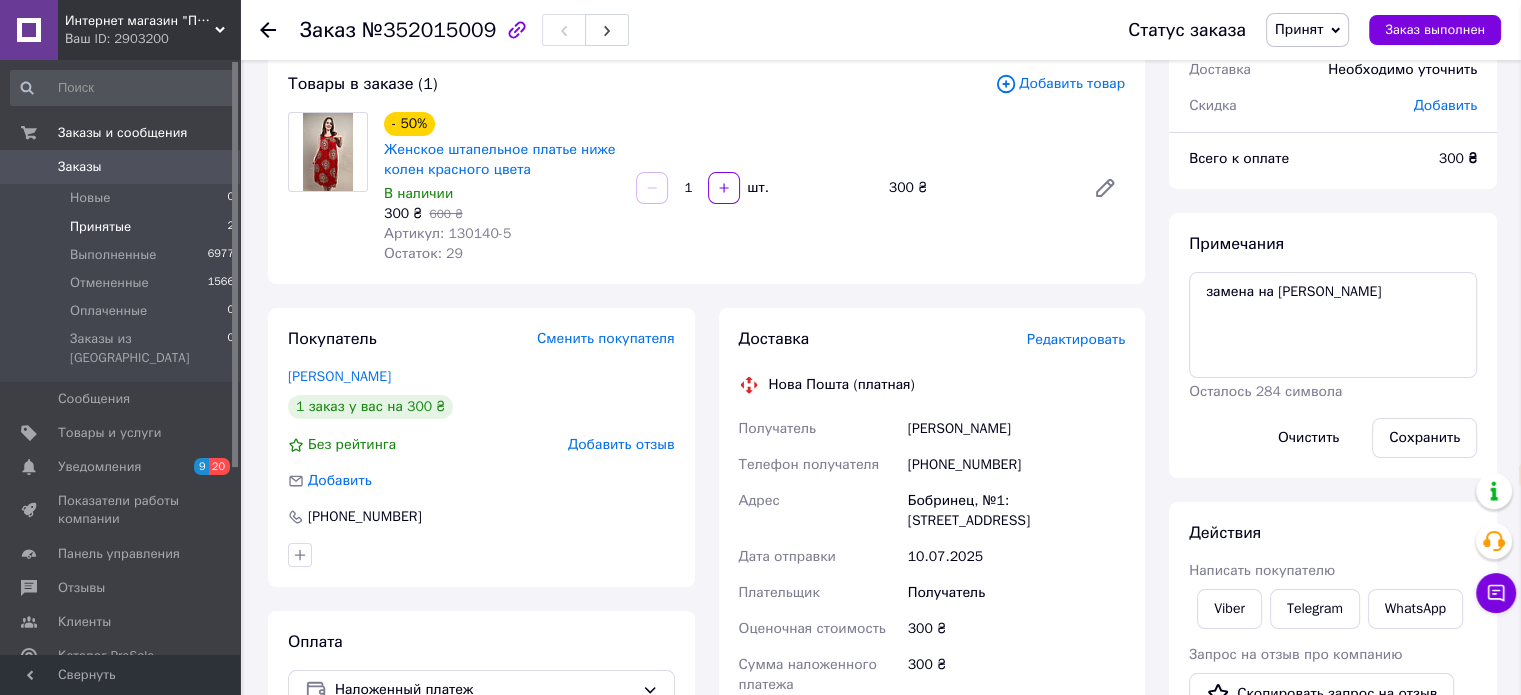 click on "Принятые 2" at bounding box center [123, 227] 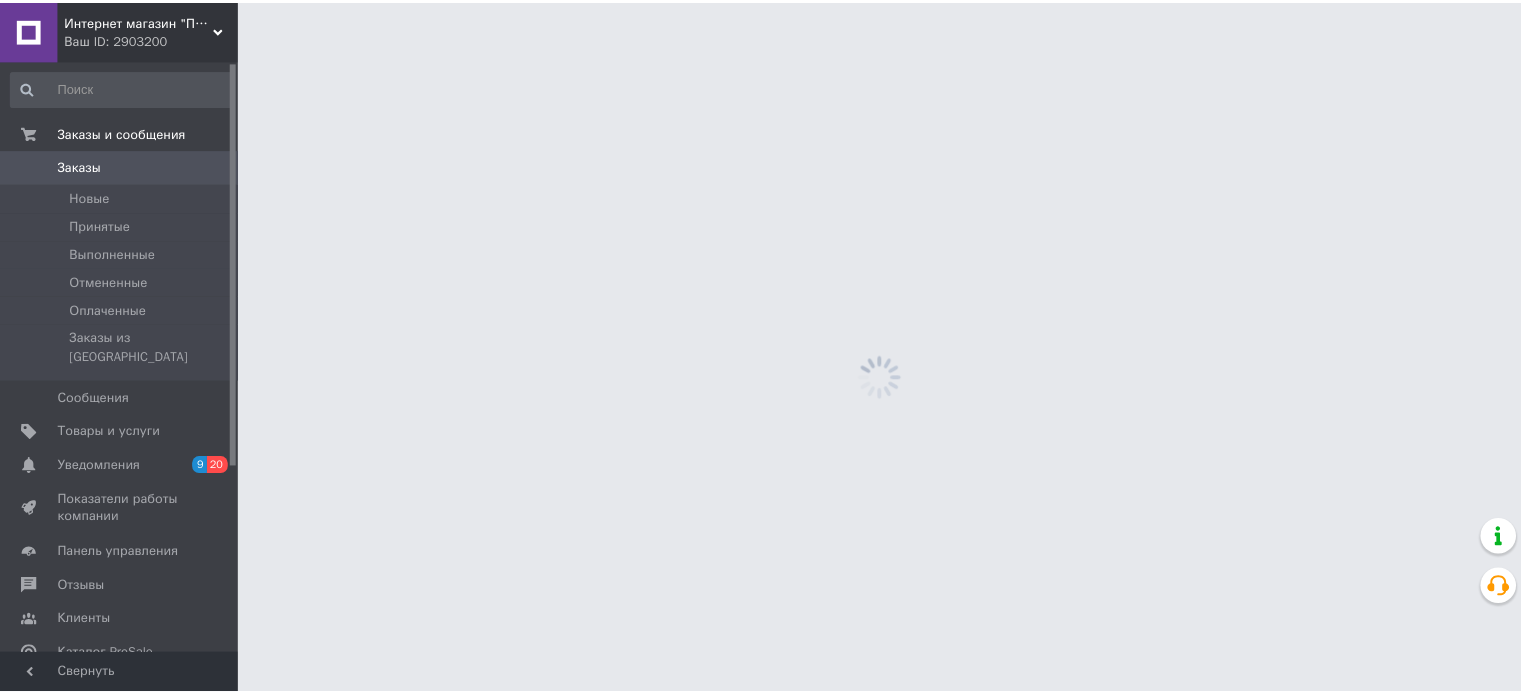scroll, scrollTop: 0, scrollLeft: 0, axis: both 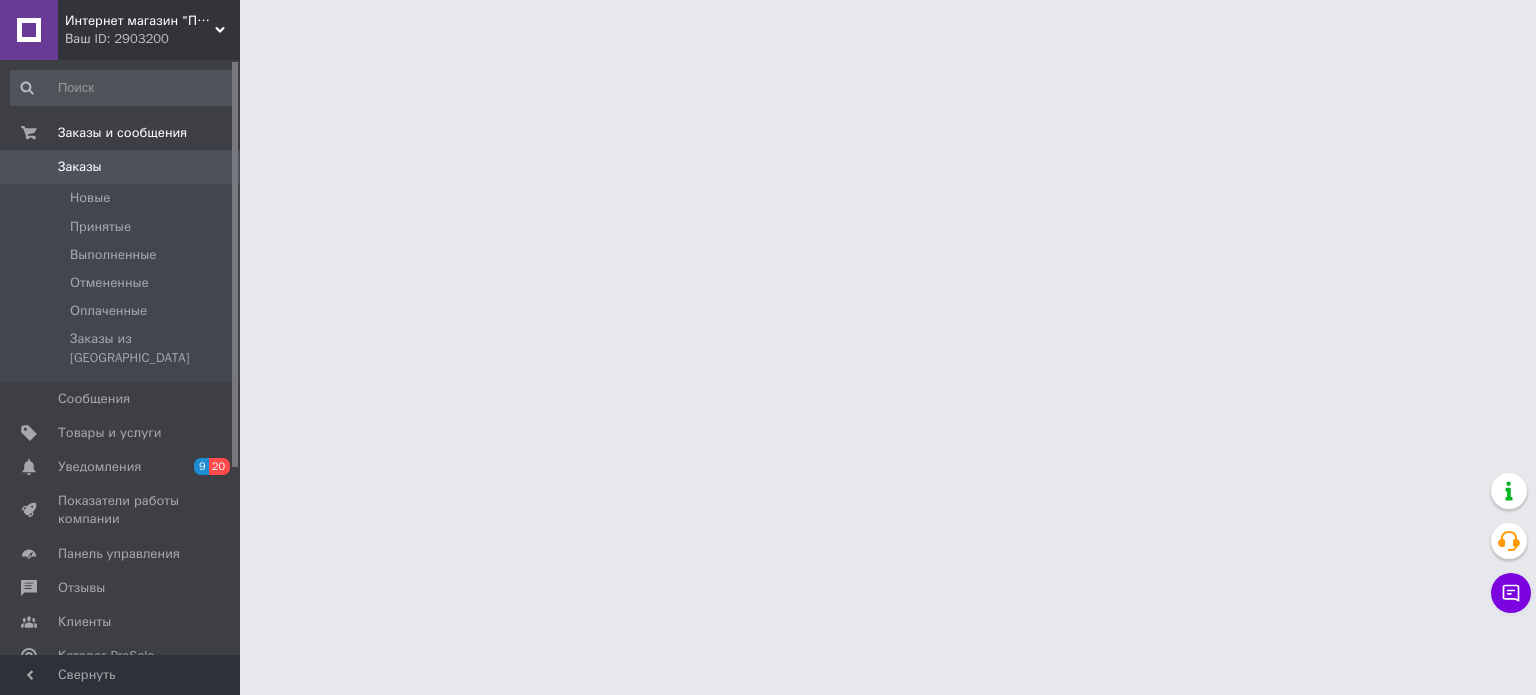 select on "ru" 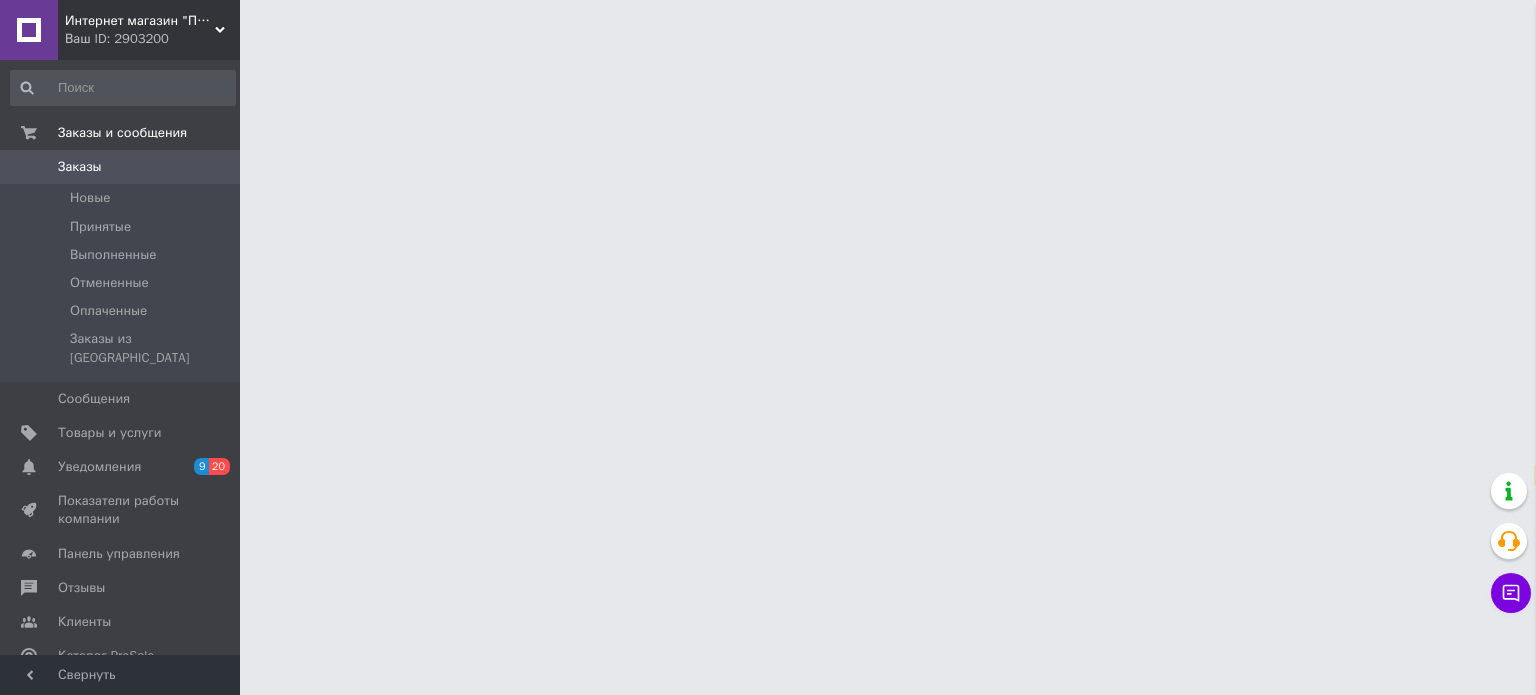select on "ru" 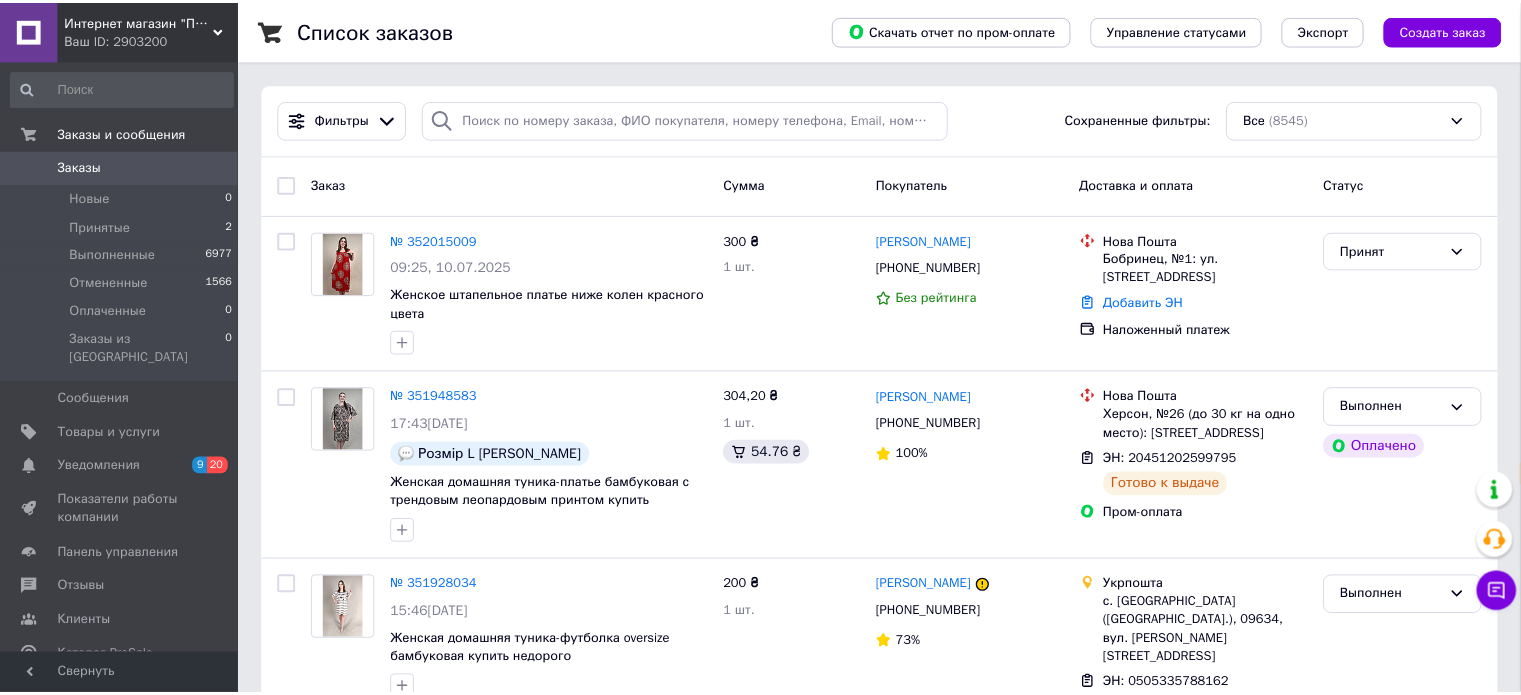 scroll, scrollTop: 0, scrollLeft: 0, axis: both 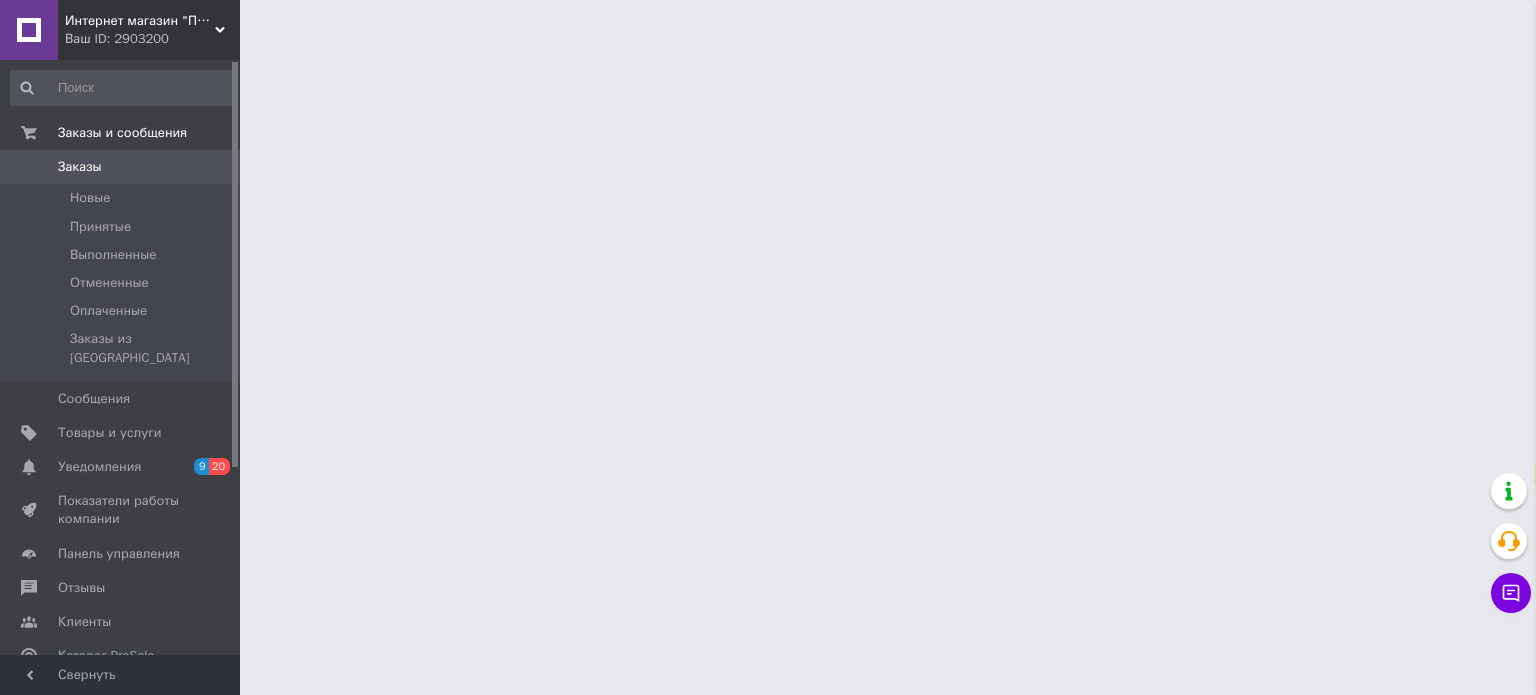 select on "ru" 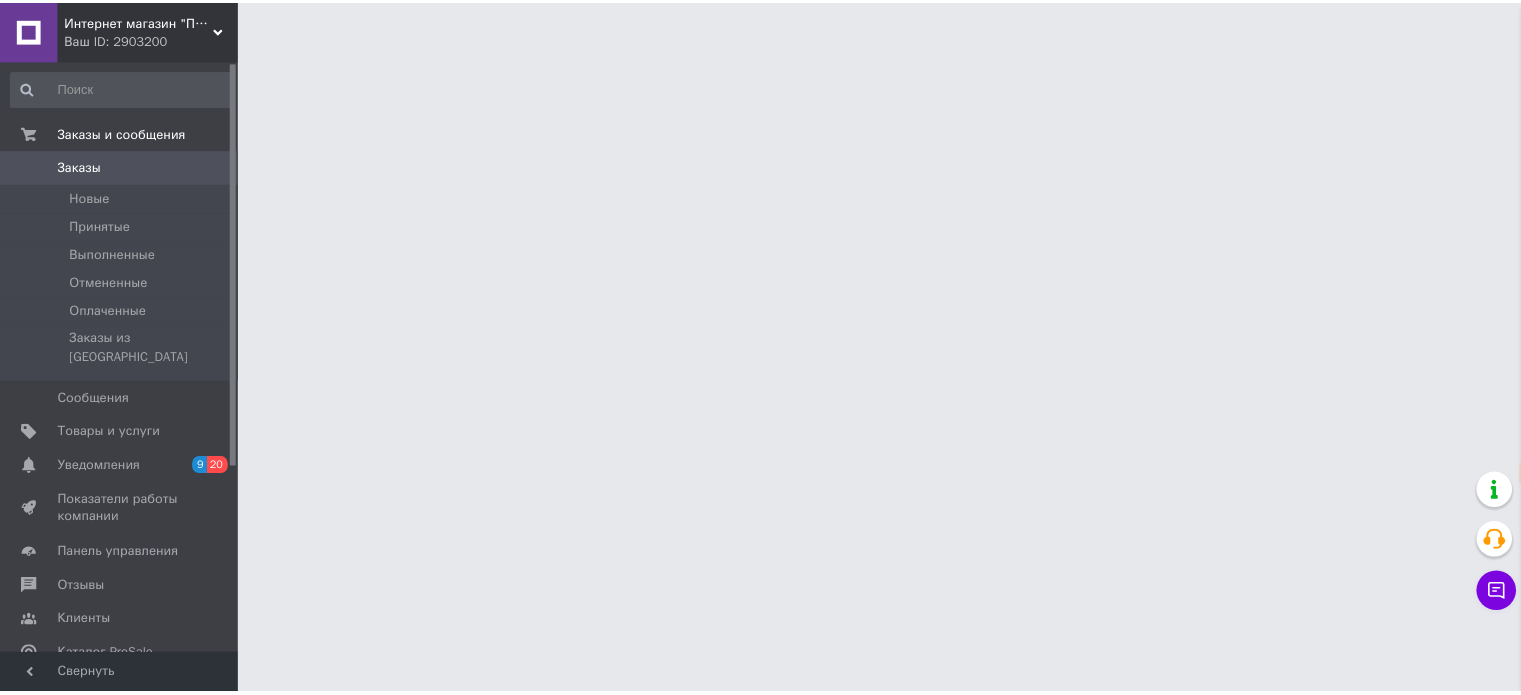 scroll, scrollTop: 0, scrollLeft: 0, axis: both 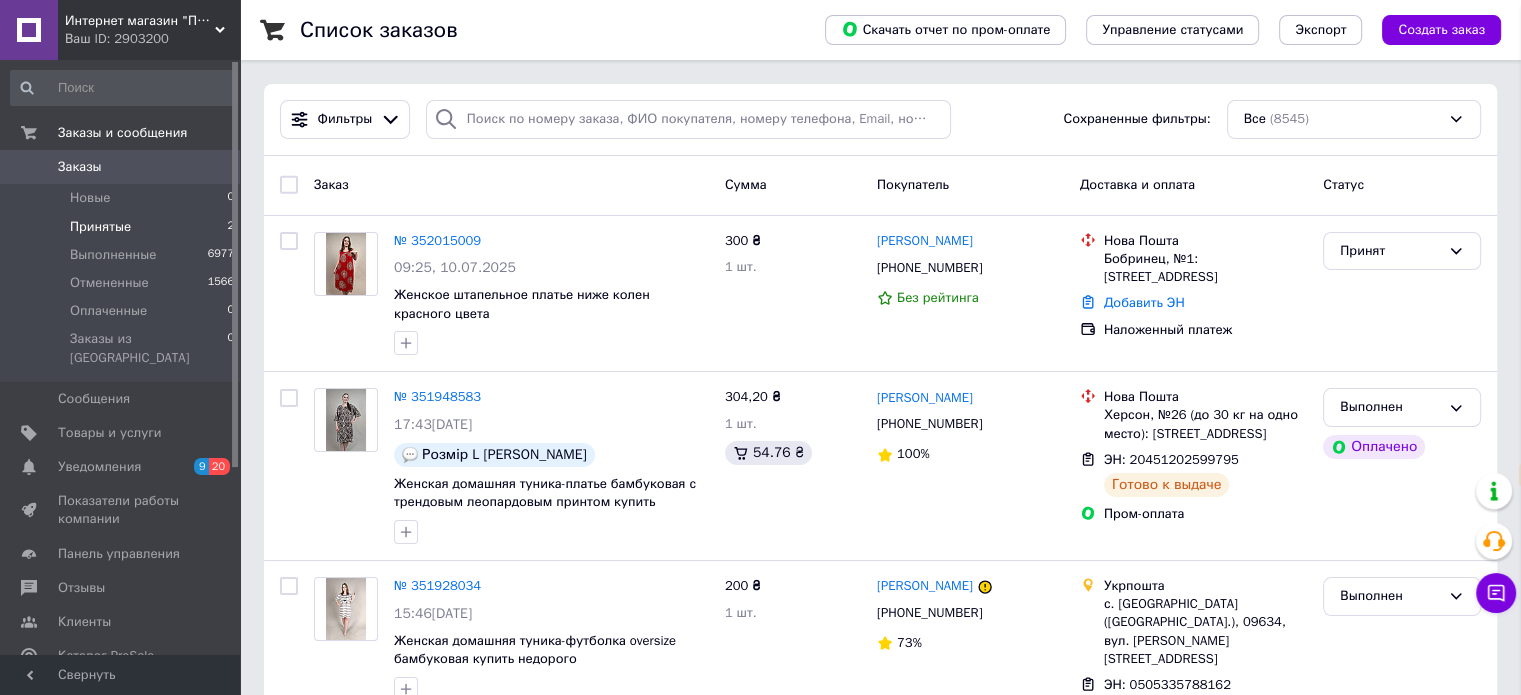 click on "Принятые 2" at bounding box center [123, 227] 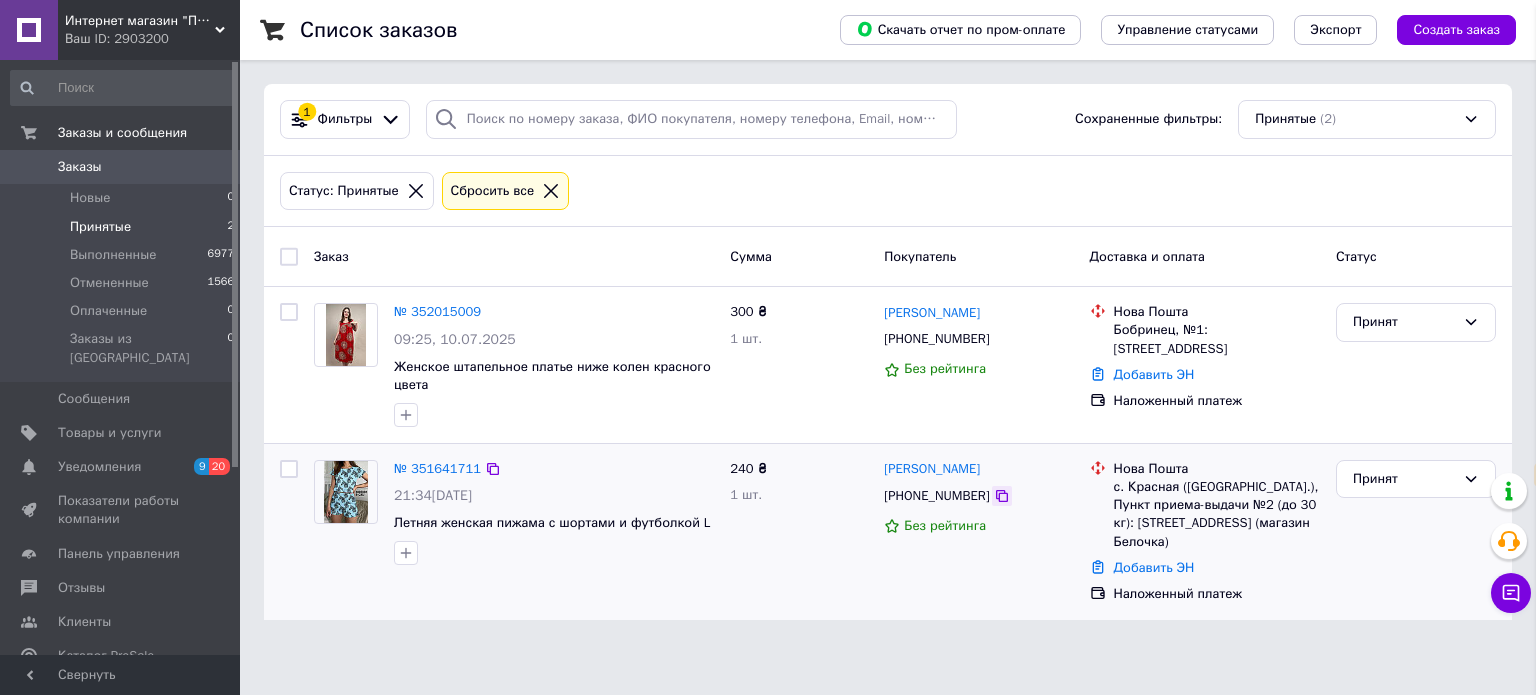 click 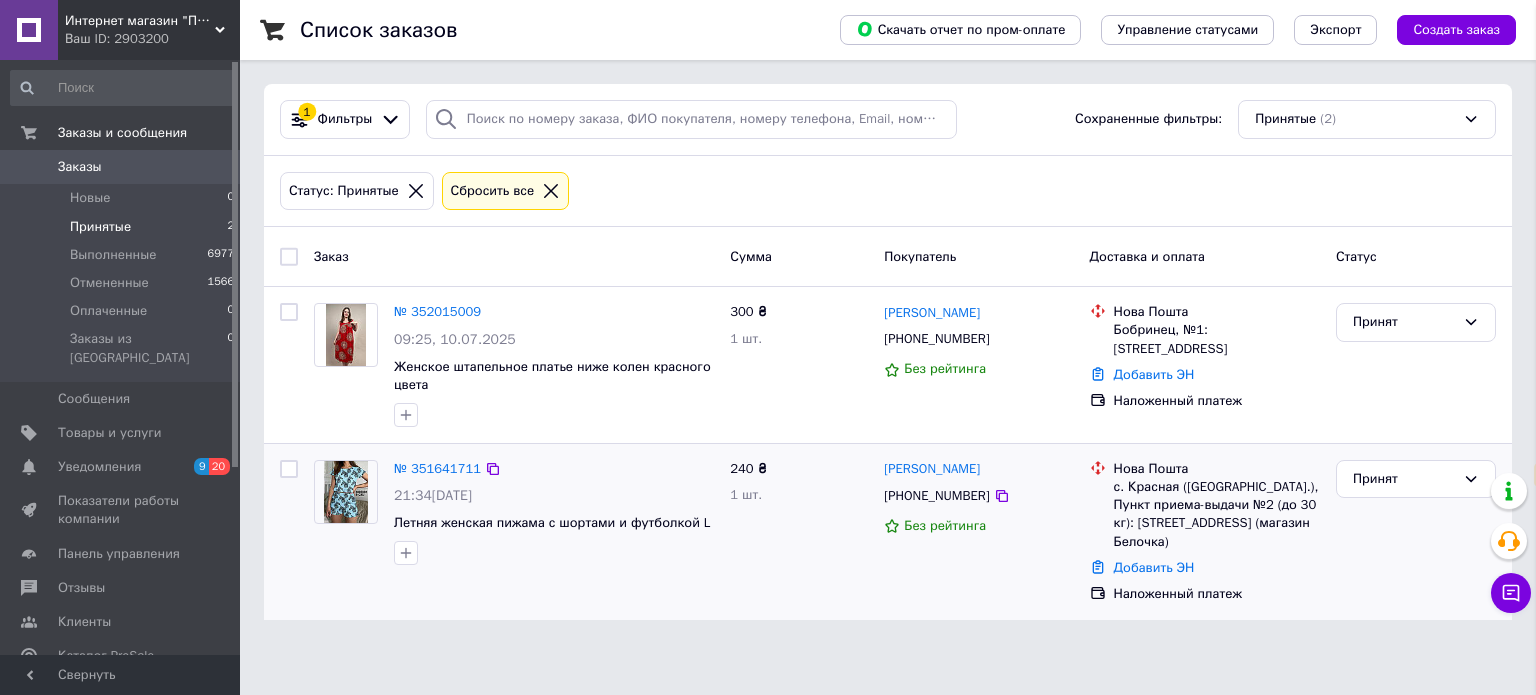 drag, startPoint x: 602, startPoint y: 676, endPoint x: 538, endPoint y: 502, distance: 185.39687 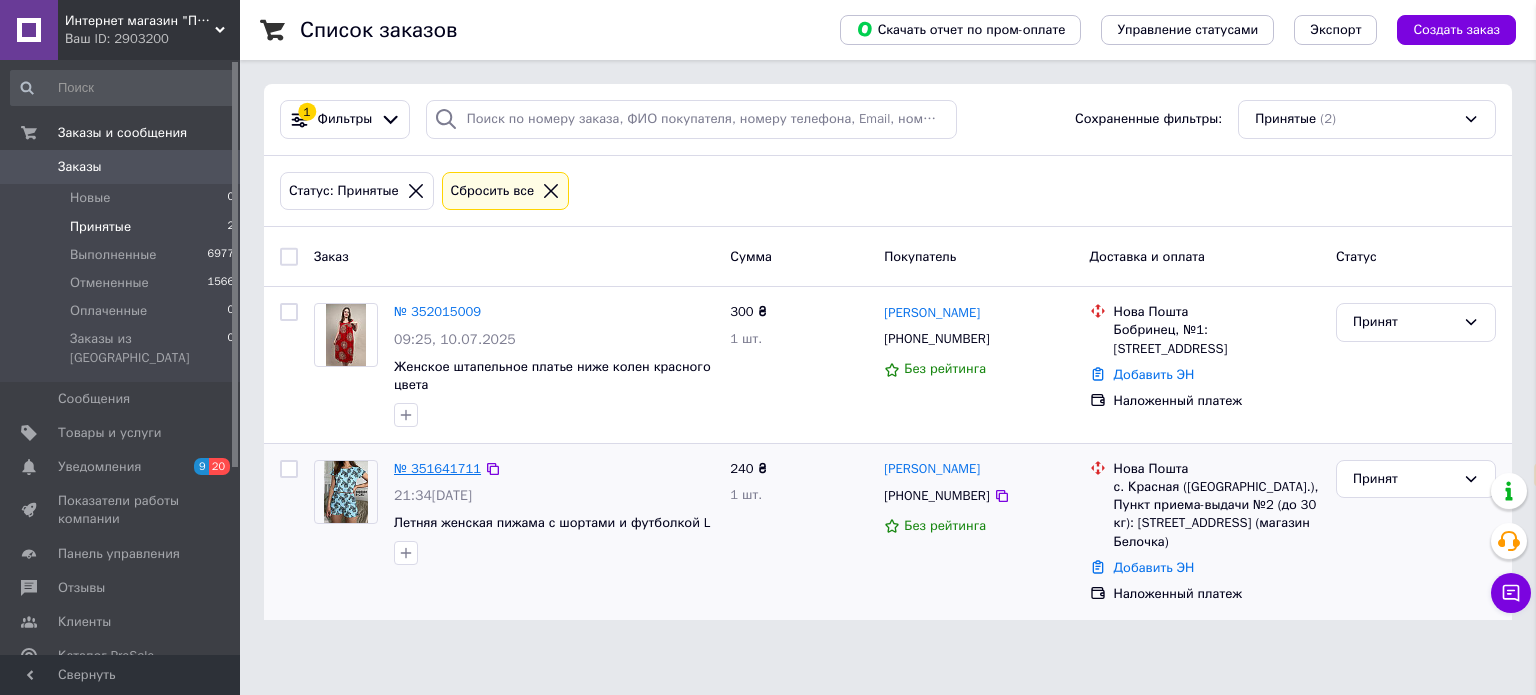 click on "№ 351641711" at bounding box center (437, 469) 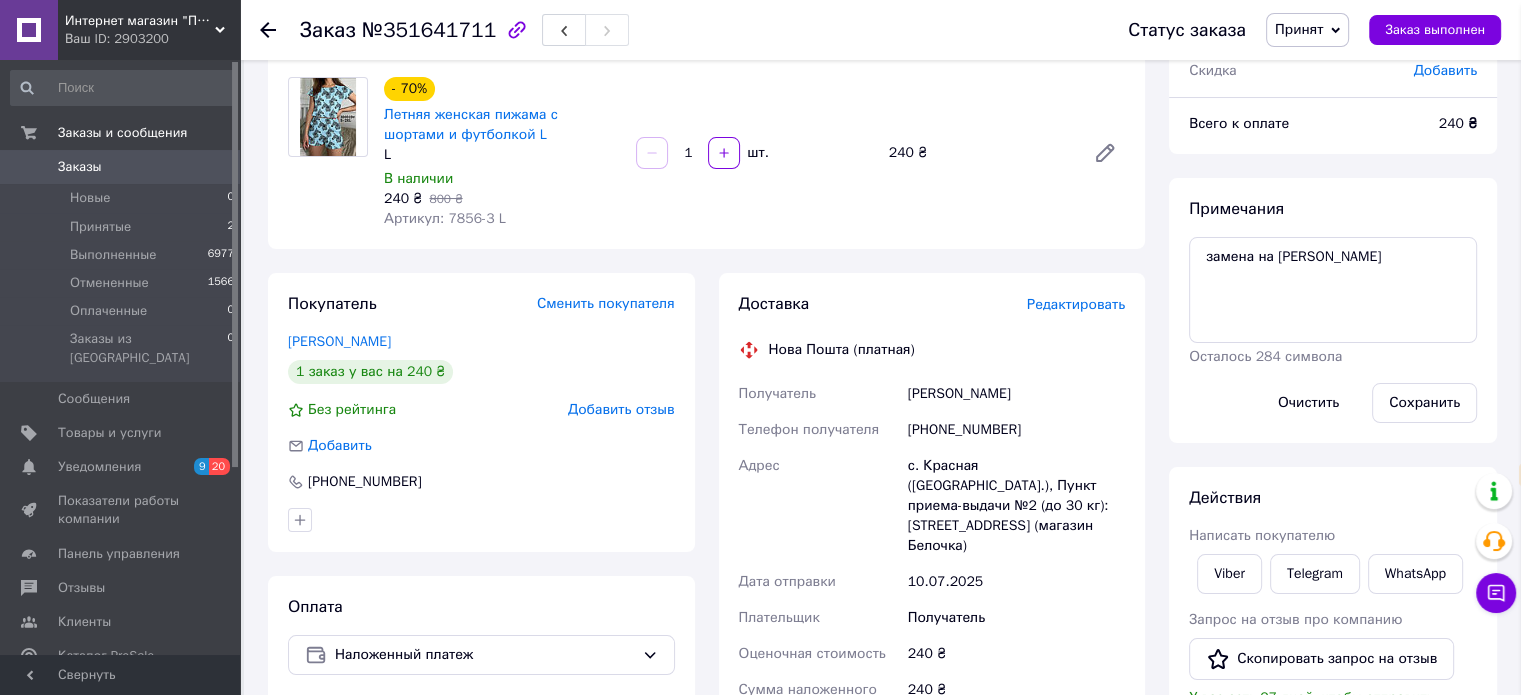 scroll, scrollTop: 200, scrollLeft: 0, axis: vertical 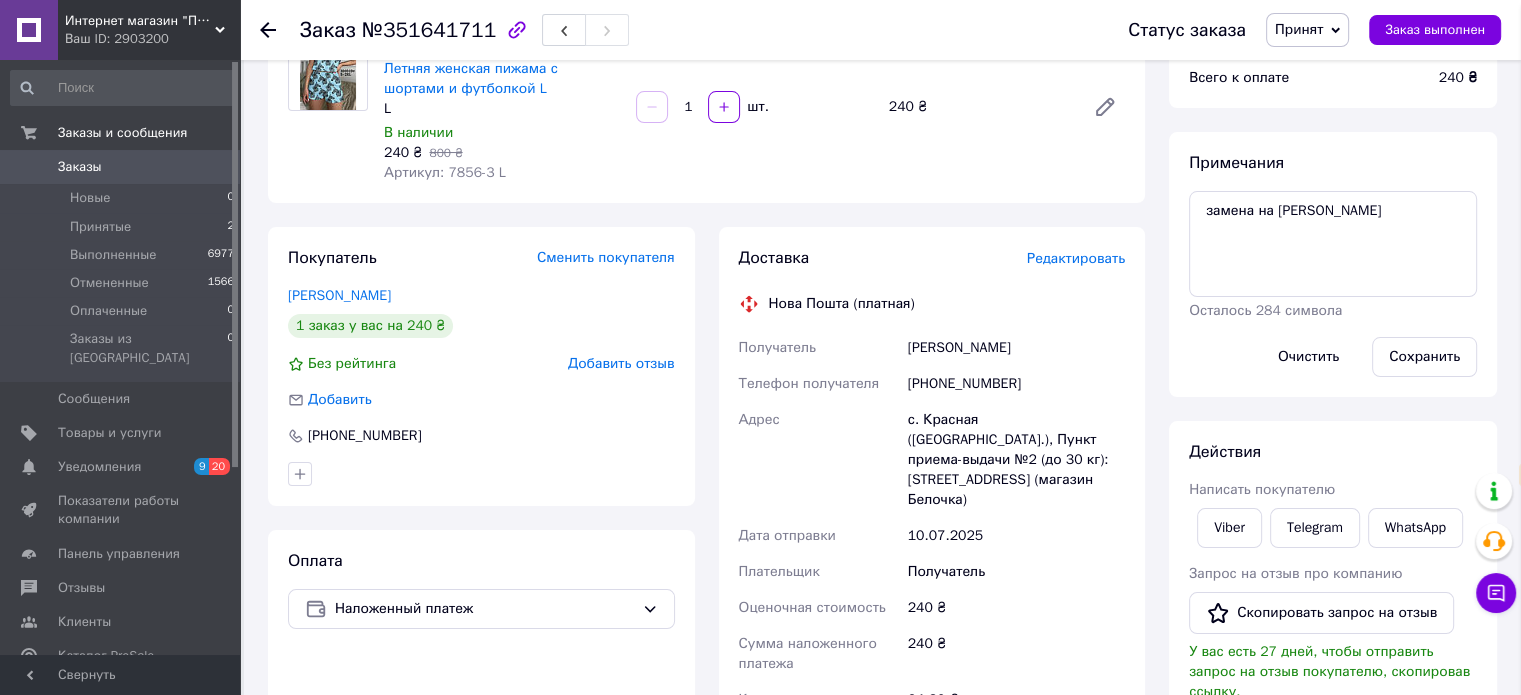 click on "Сумма наложенного платежа" at bounding box center (808, 653) 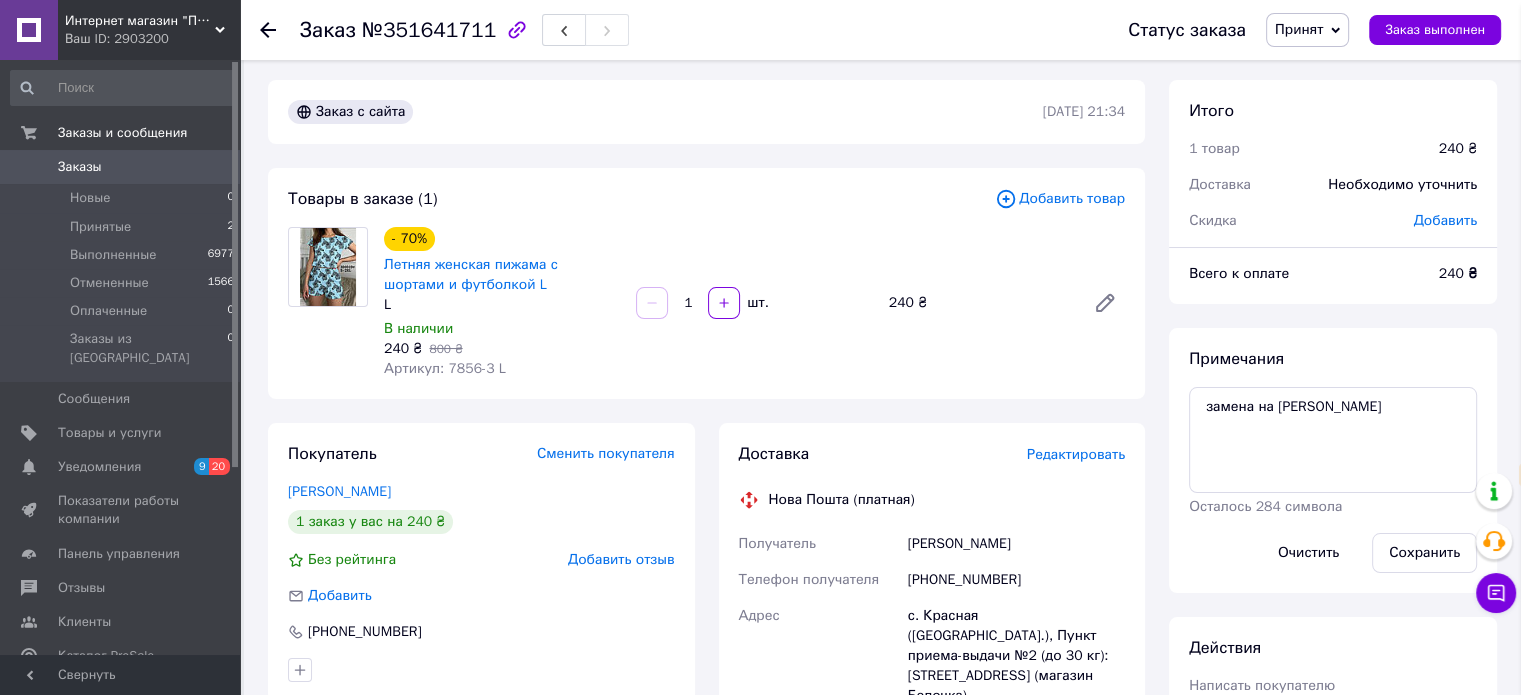 scroll, scrollTop: 0, scrollLeft: 0, axis: both 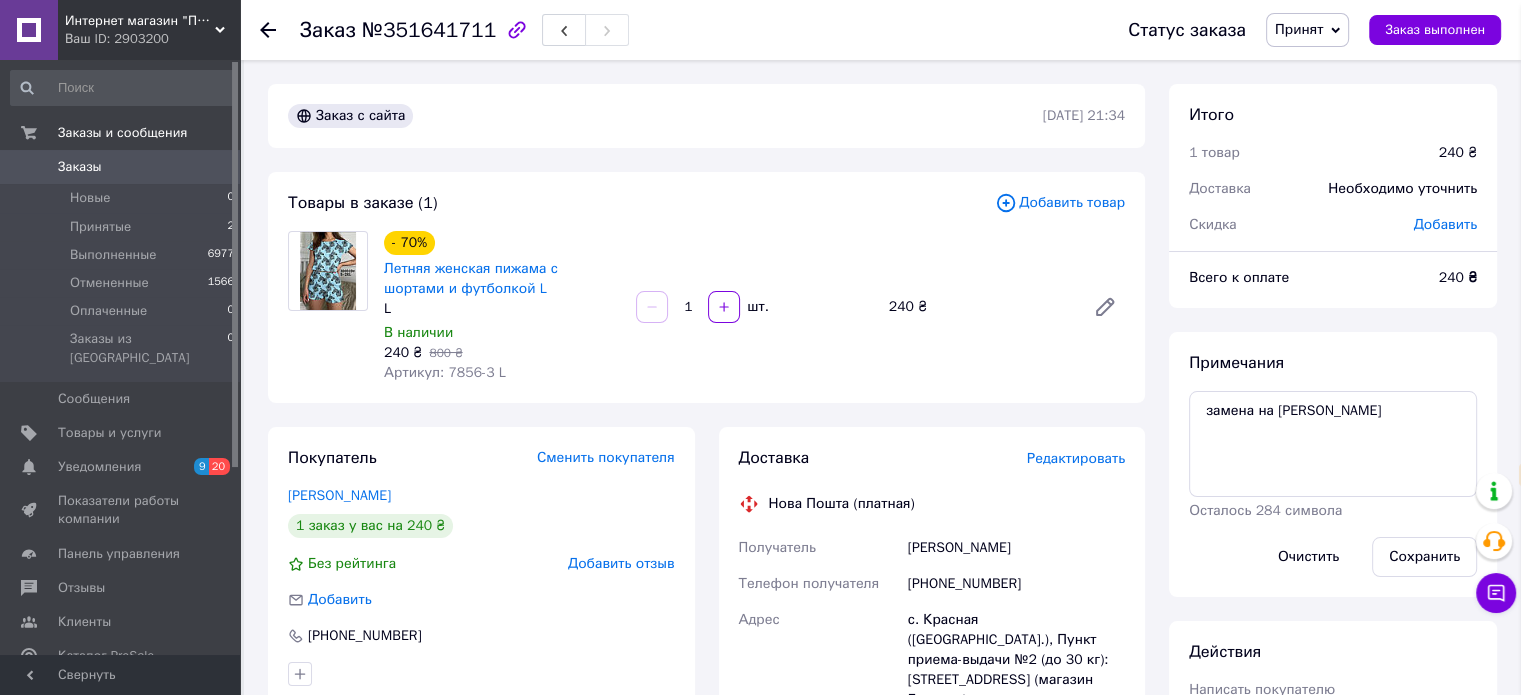 click on "+380961206905" at bounding box center (1016, 584) 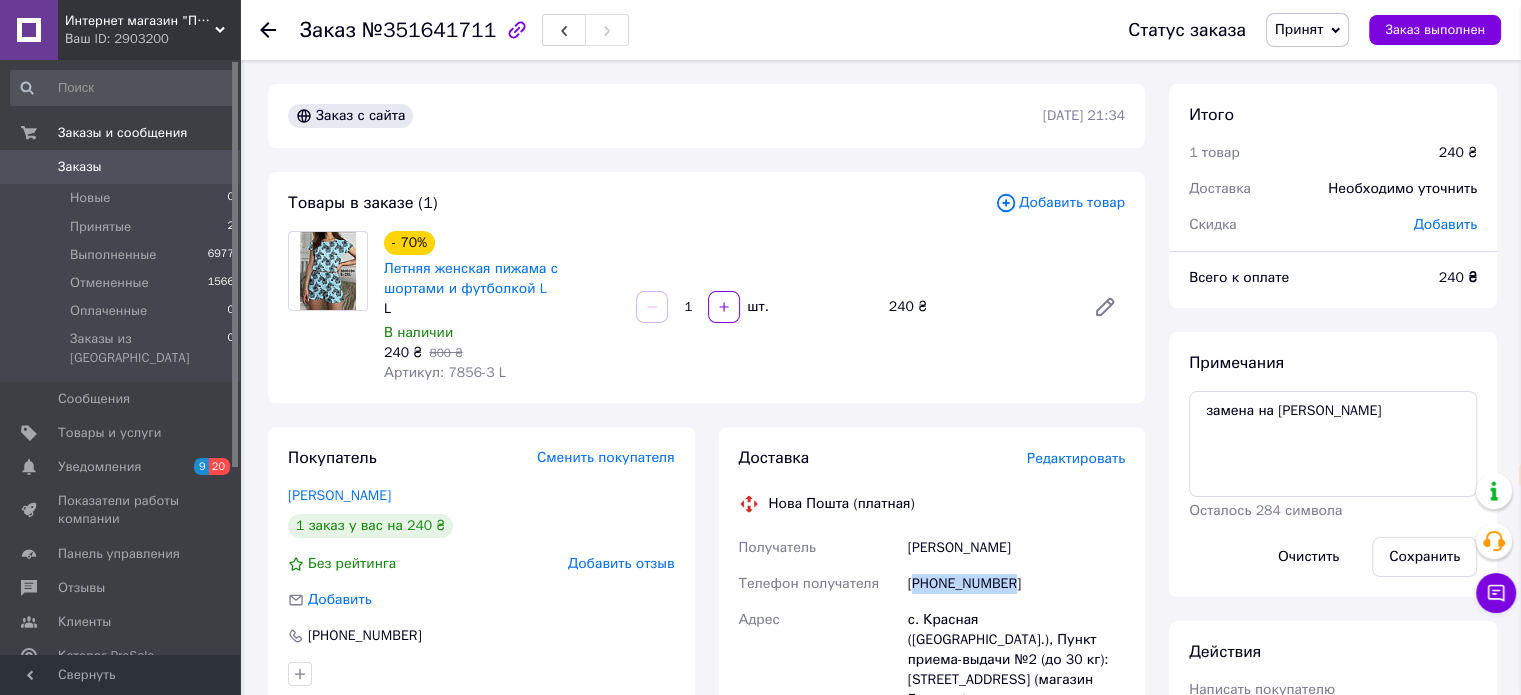 click on "+380961206905" at bounding box center [1016, 584] 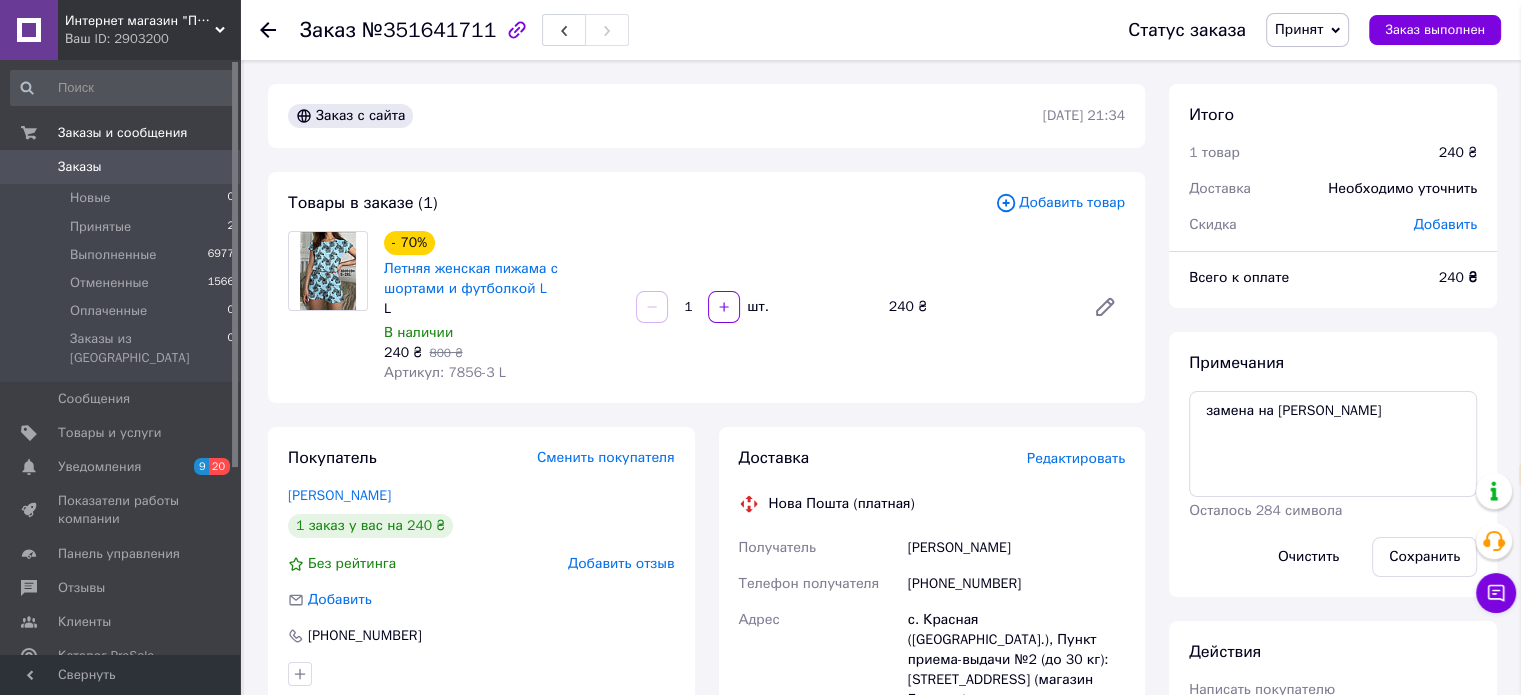 click on "Грицан Іванна Миколаївна" at bounding box center [1016, 548] 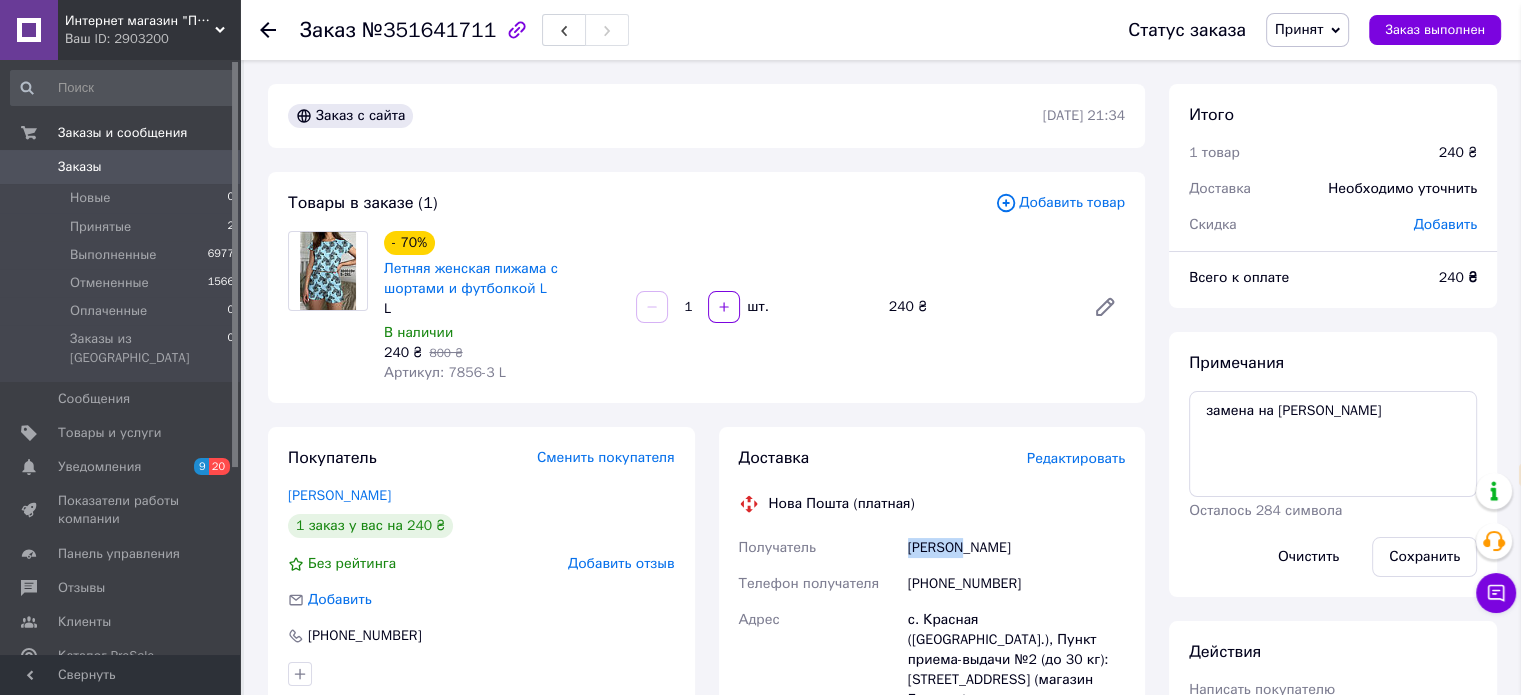 click on "Грицан Іванна Миколаївна" at bounding box center (1016, 548) 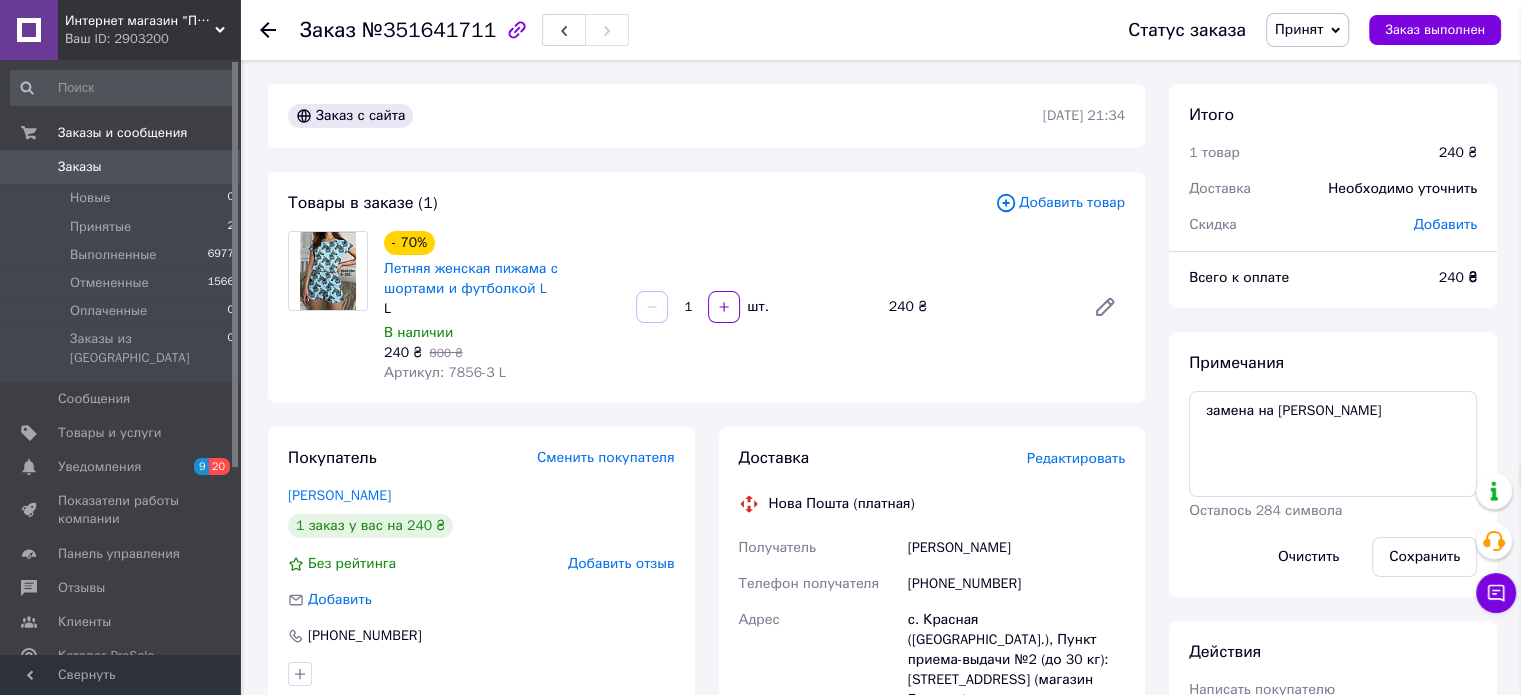 click on "Грицан Іванна Миколаївна" at bounding box center (1016, 548) 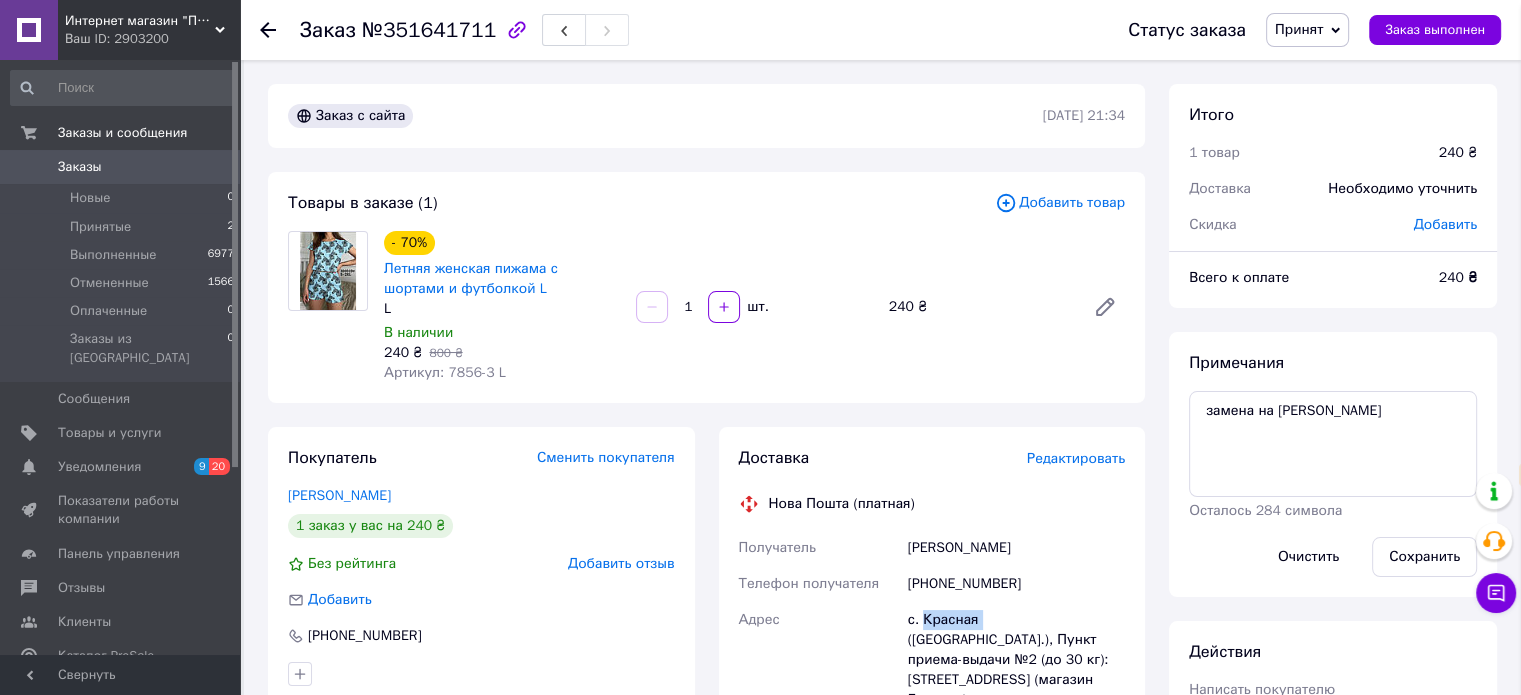 drag, startPoint x: 944, startPoint y: 622, endPoint x: 913, endPoint y: 595, distance: 41.109608 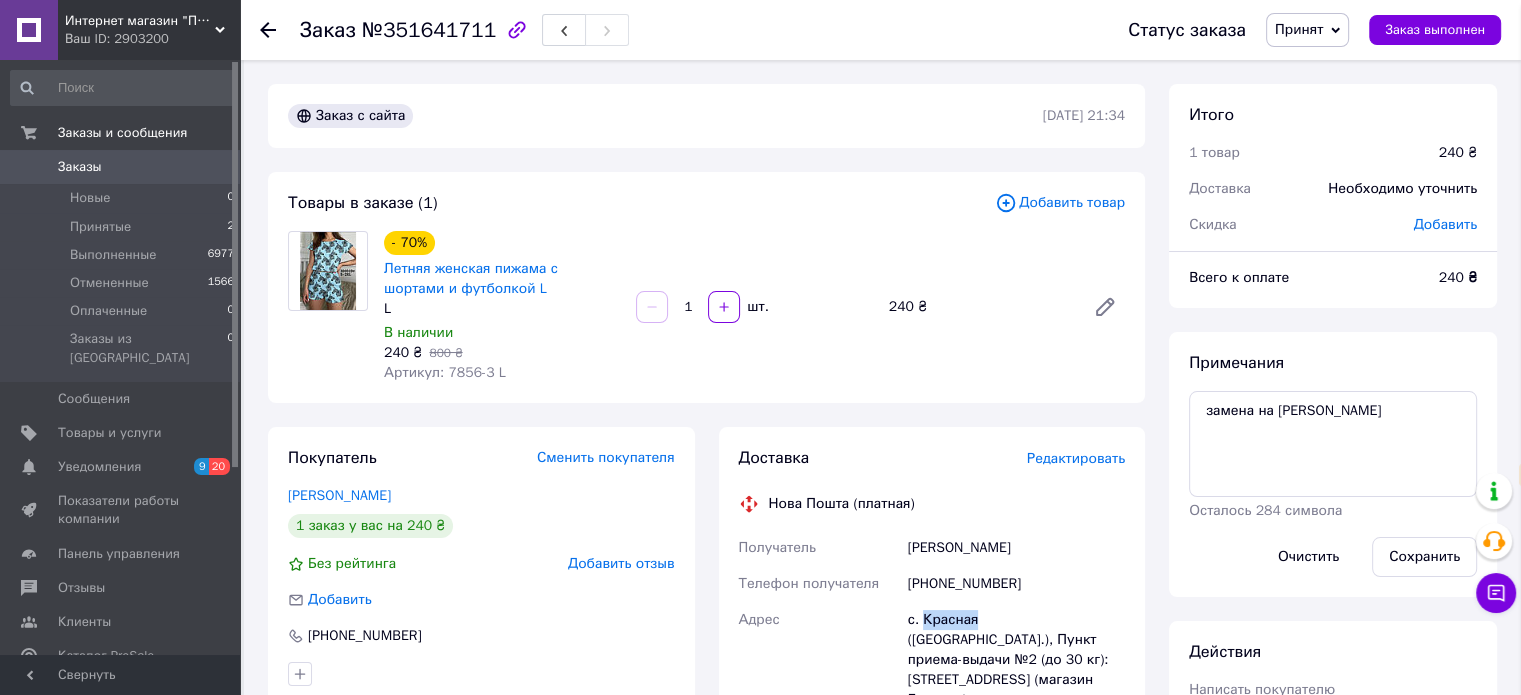 copy on "Красная" 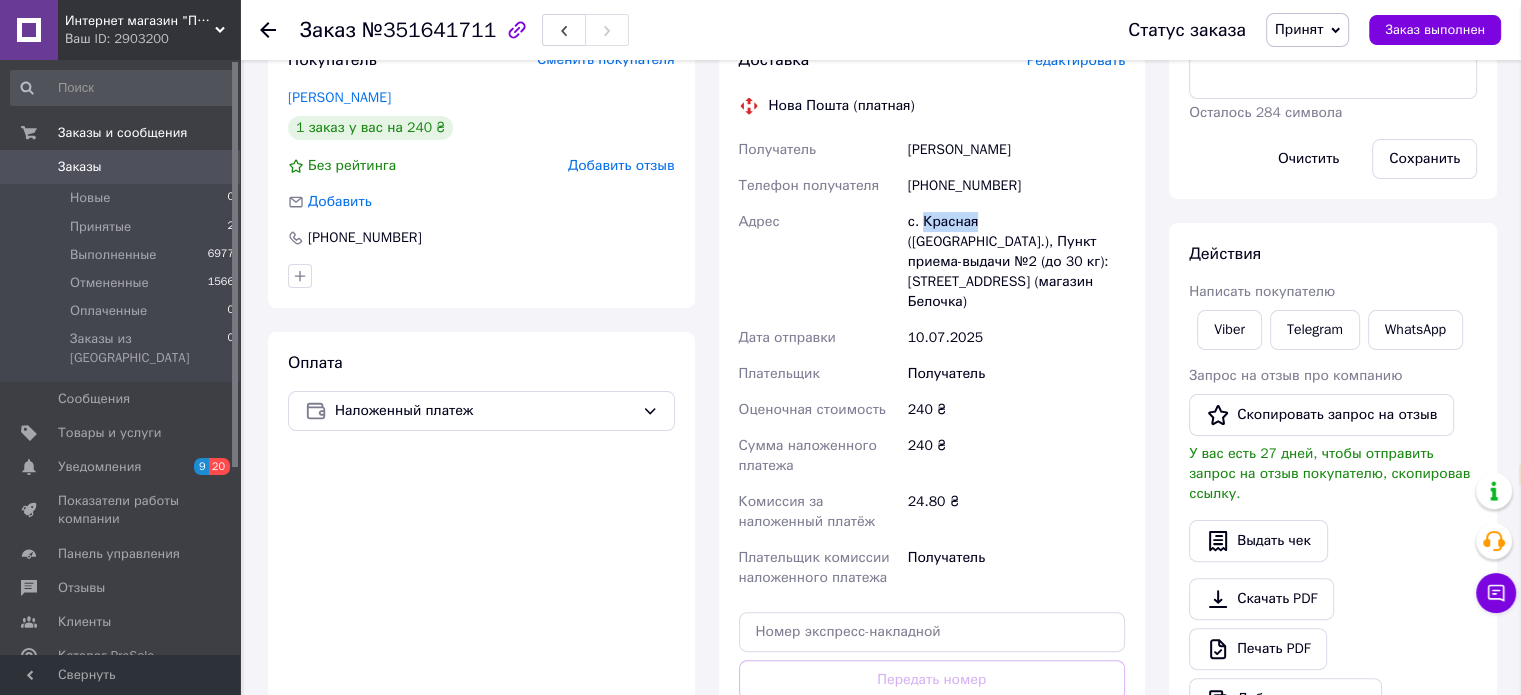 scroll, scrollTop: 400, scrollLeft: 0, axis: vertical 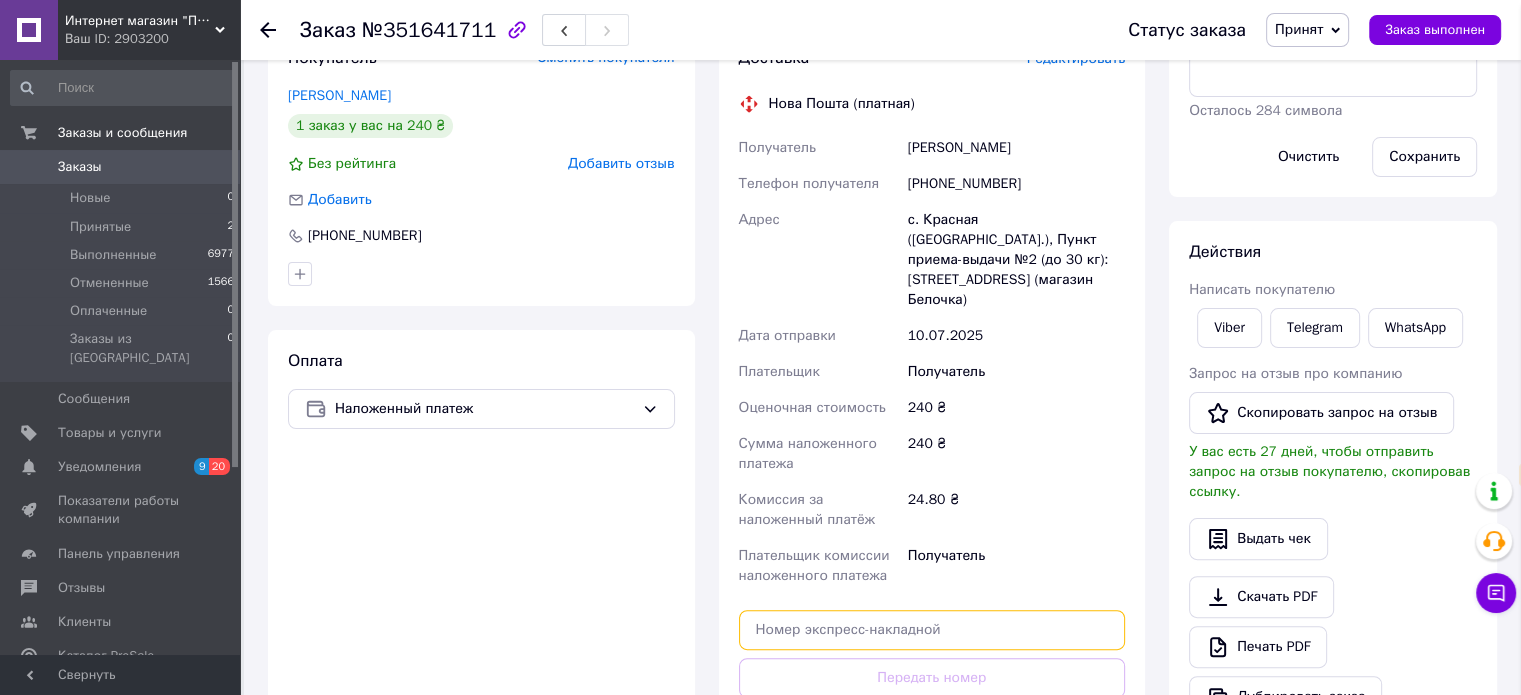 click at bounding box center (932, 630) 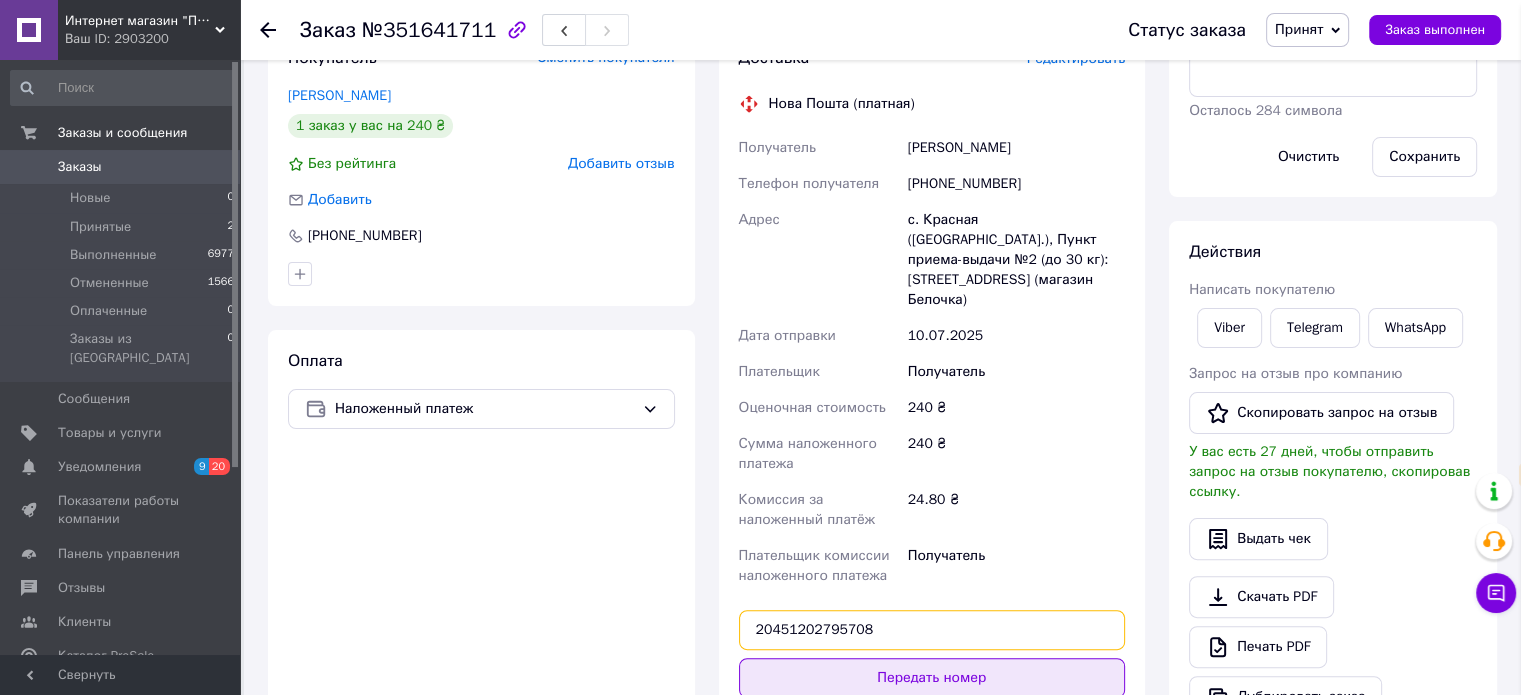 type on "20451202795708" 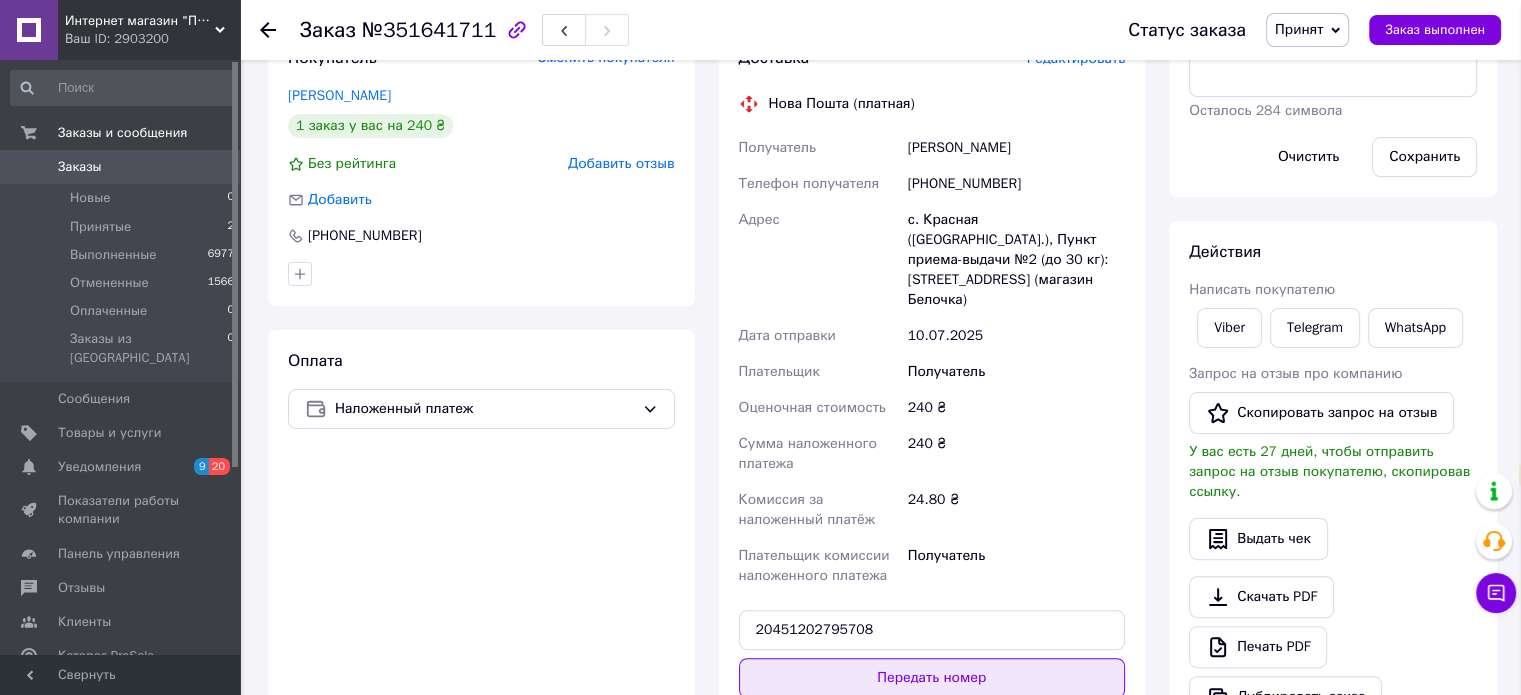 click on "Передать номер" at bounding box center (932, 678) 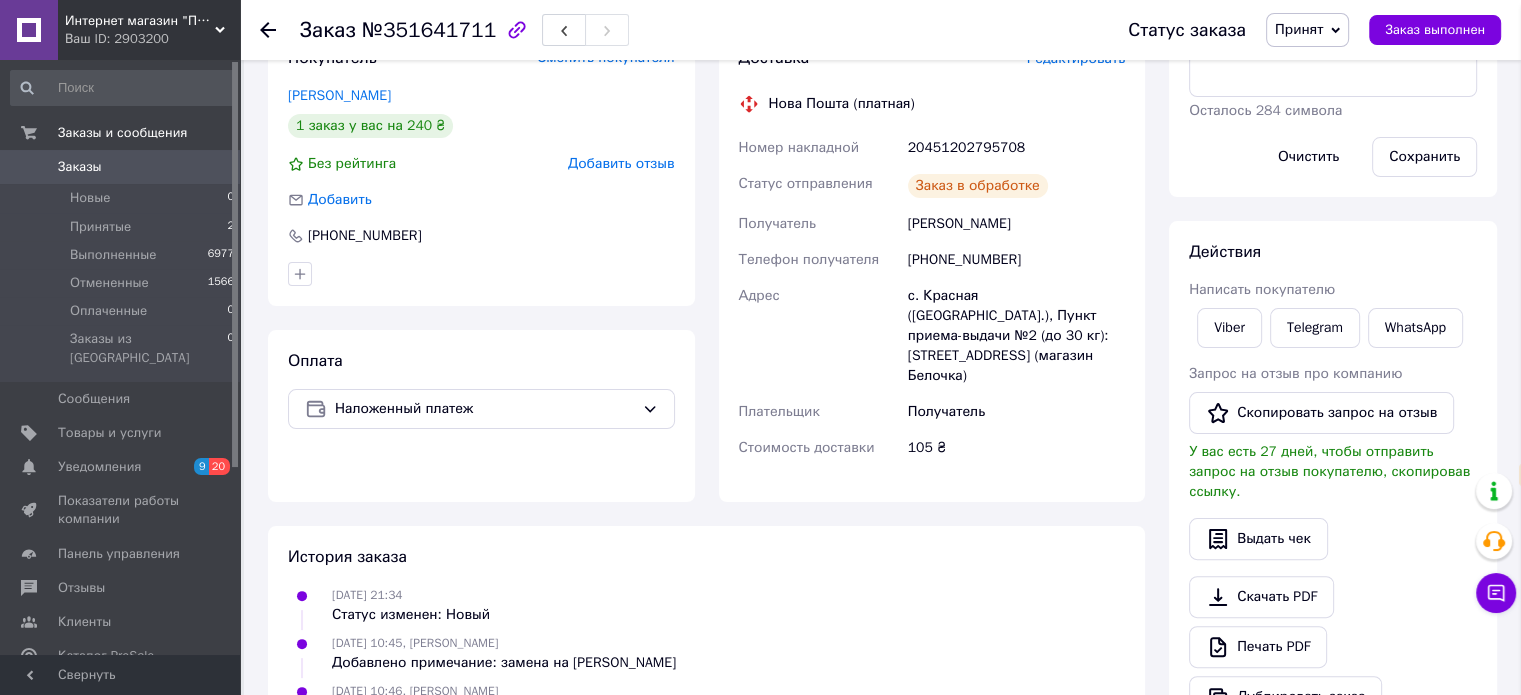 click on "Принят" at bounding box center [1299, 29] 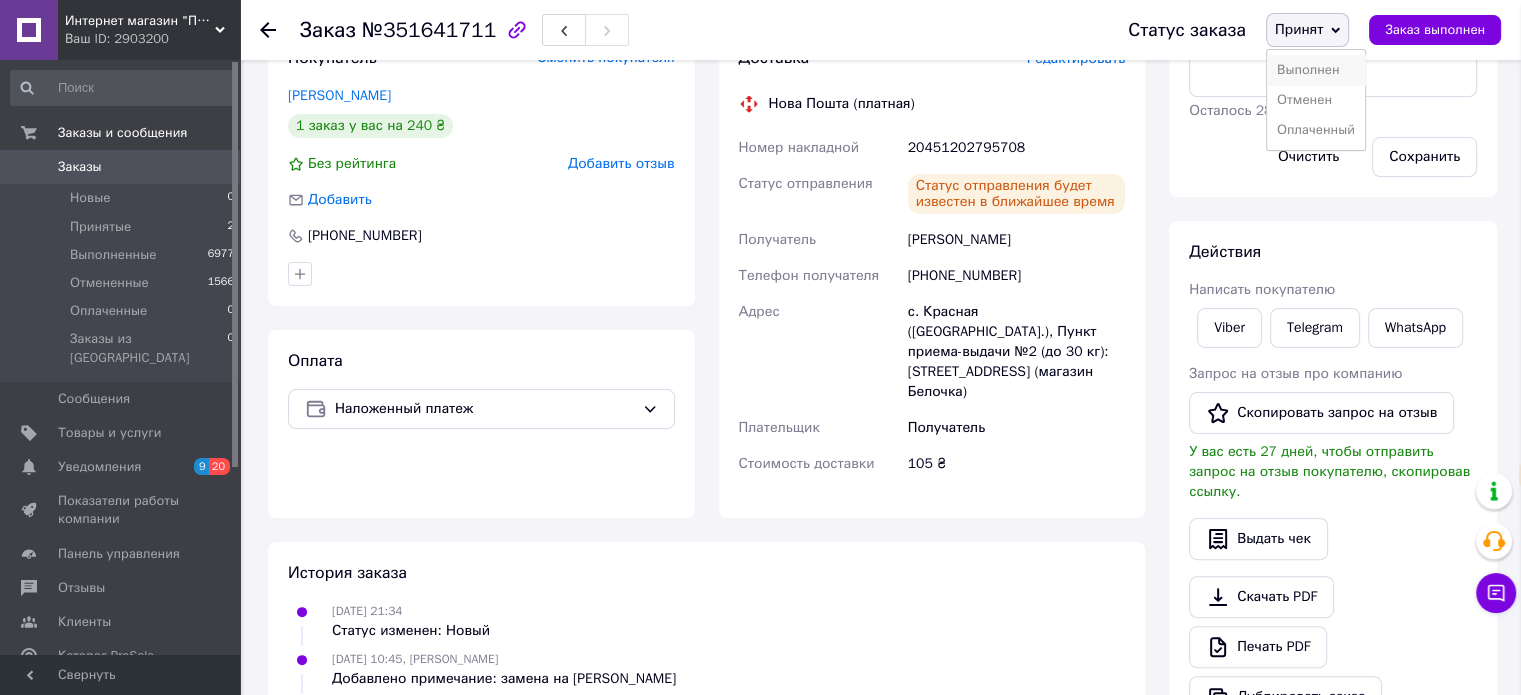 click on "Выполнен" at bounding box center (1316, 70) 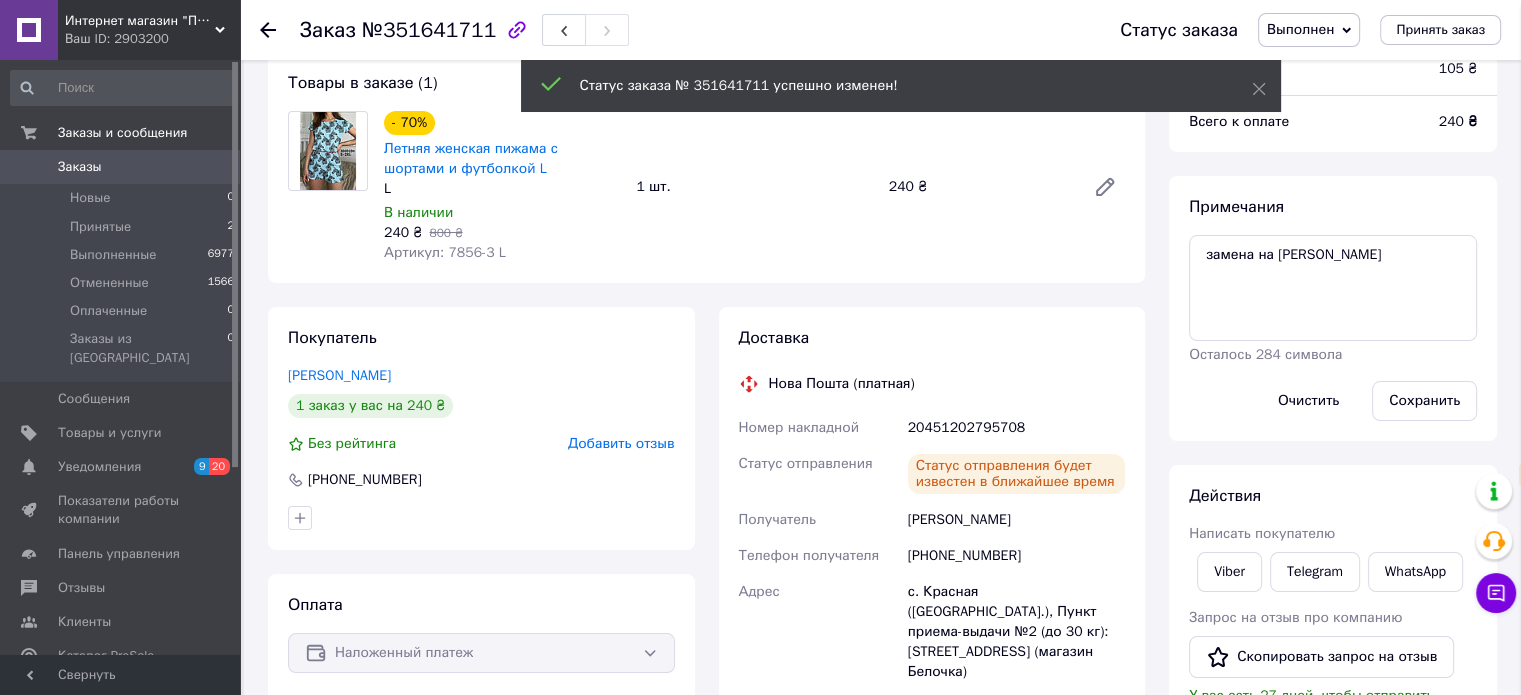 scroll, scrollTop: 100, scrollLeft: 0, axis: vertical 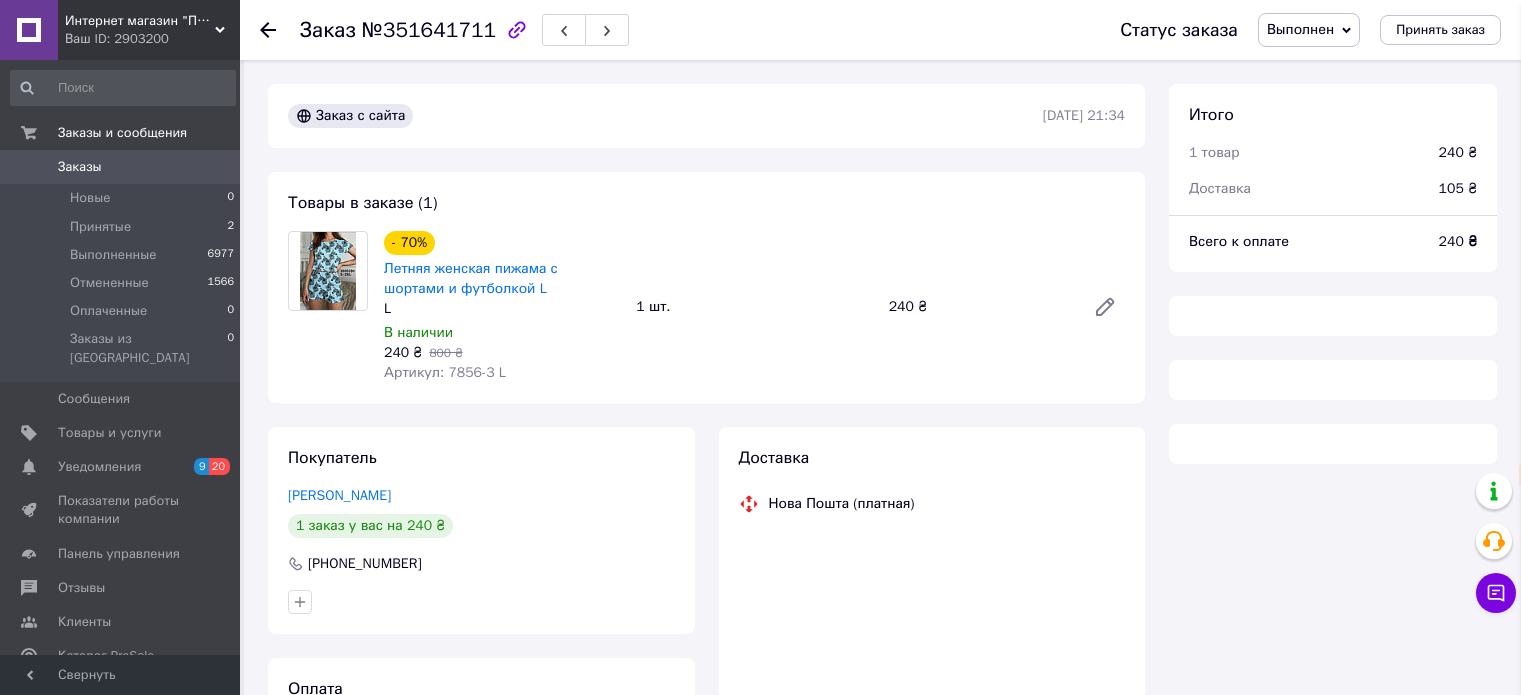 select on "ru" 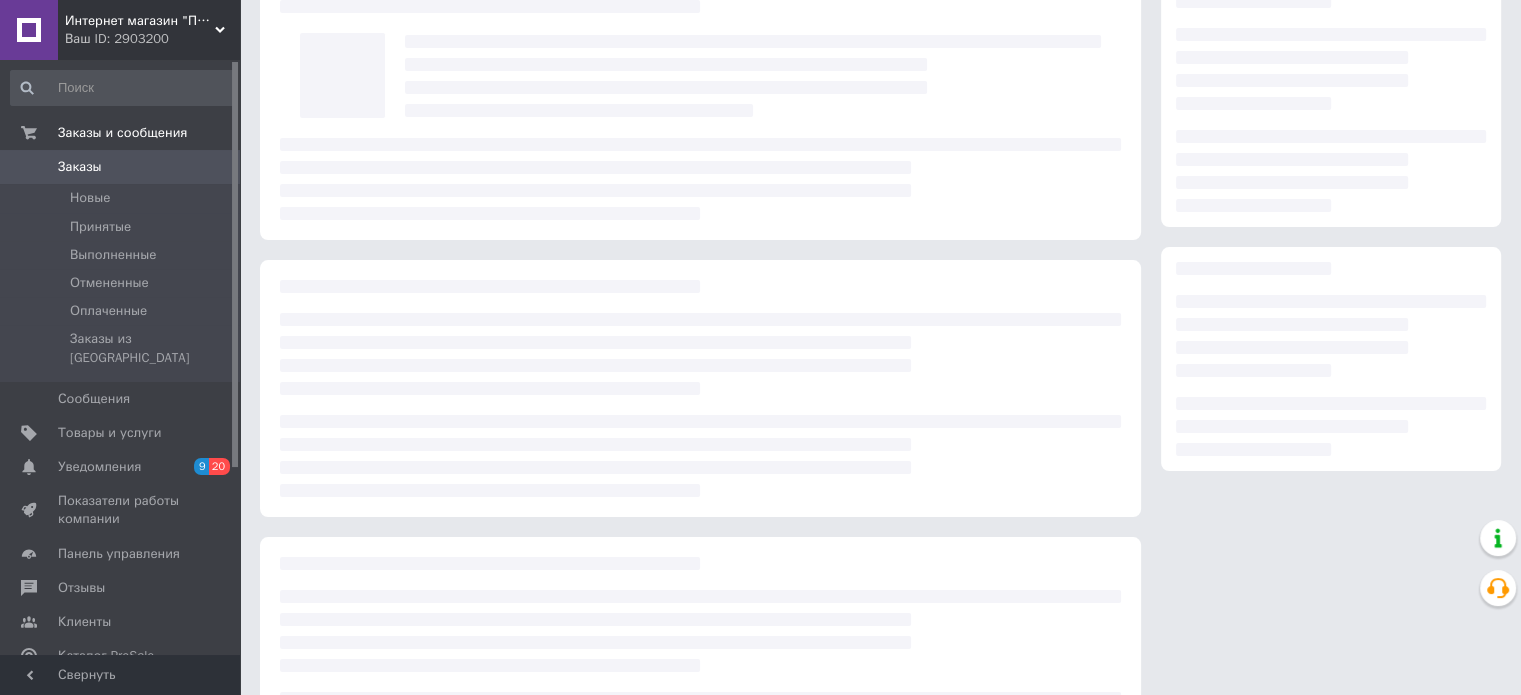 scroll, scrollTop: 100, scrollLeft: 0, axis: vertical 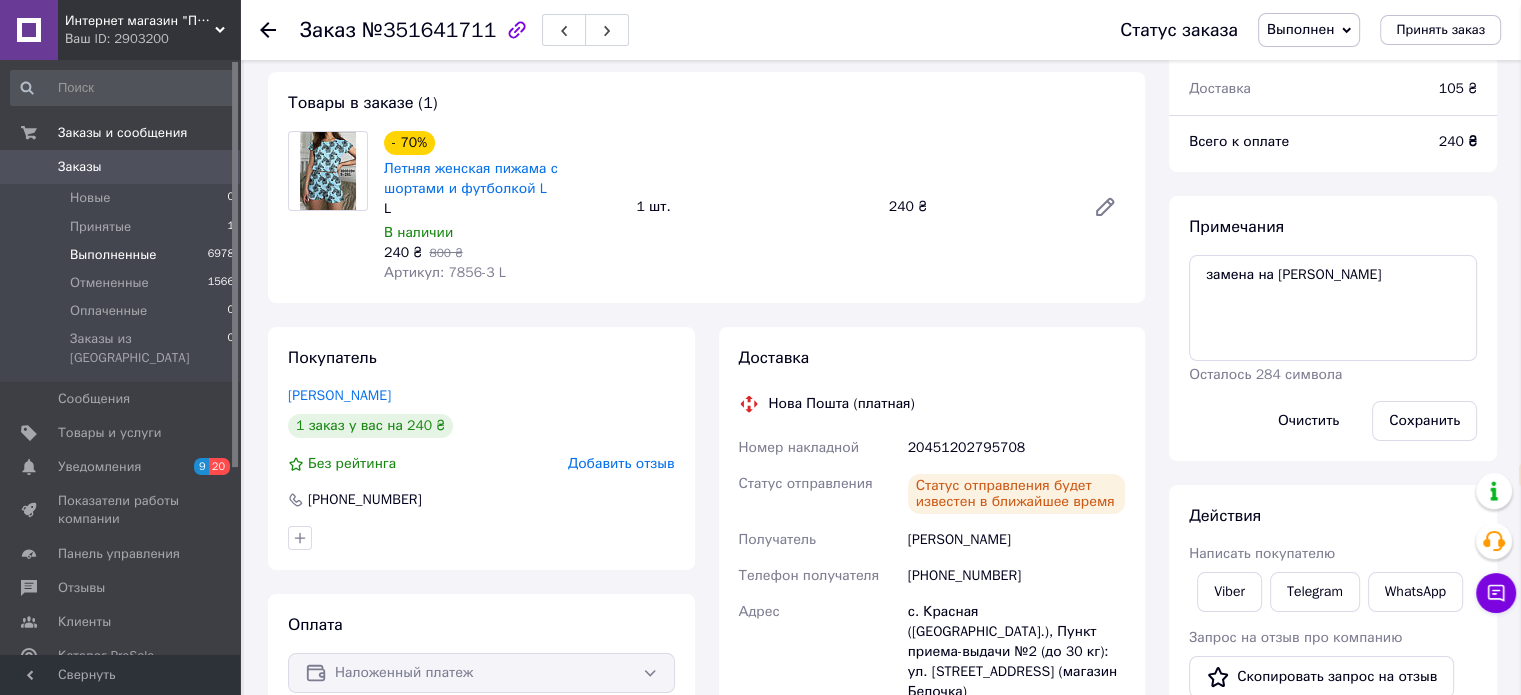 click on "Выполненные 6978" at bounding box center [123, 255] 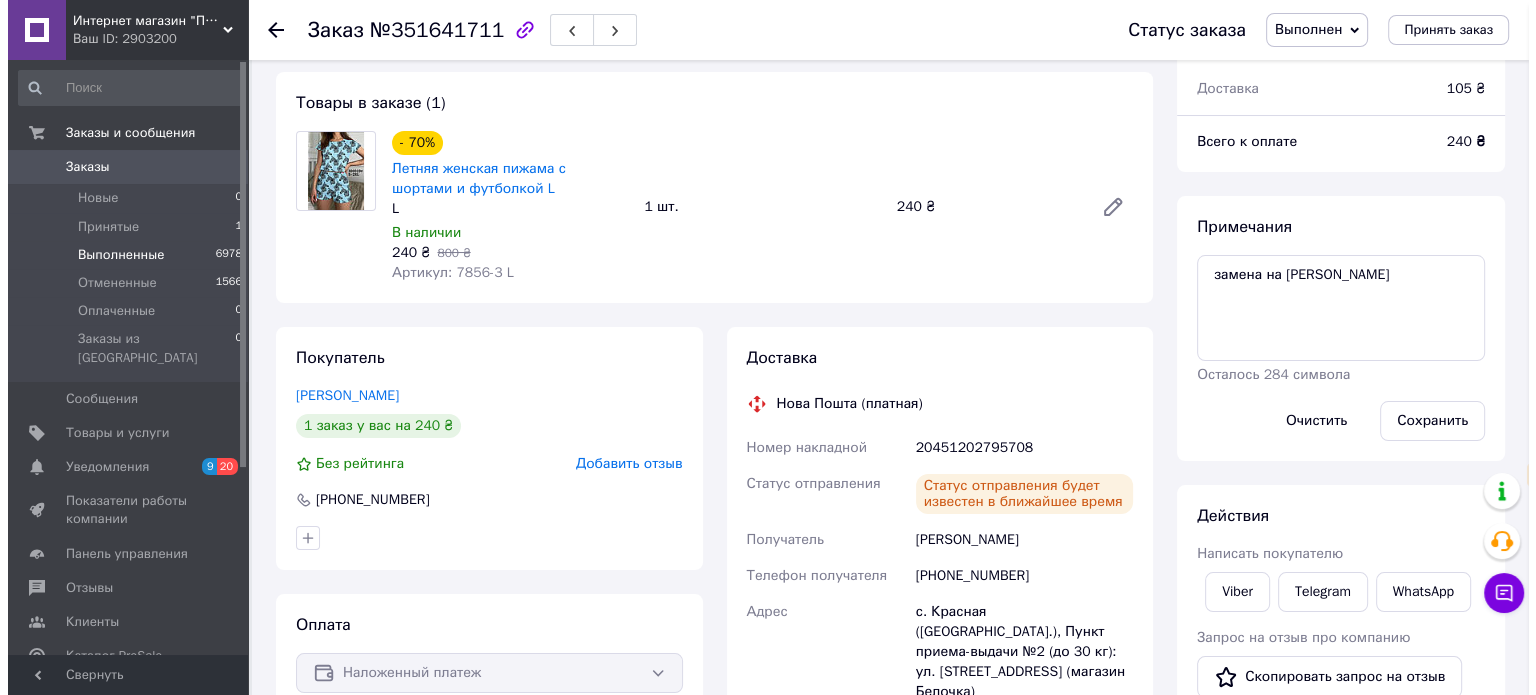 scroll, scrollTop: 0, scrollLeft: 0, axis: both 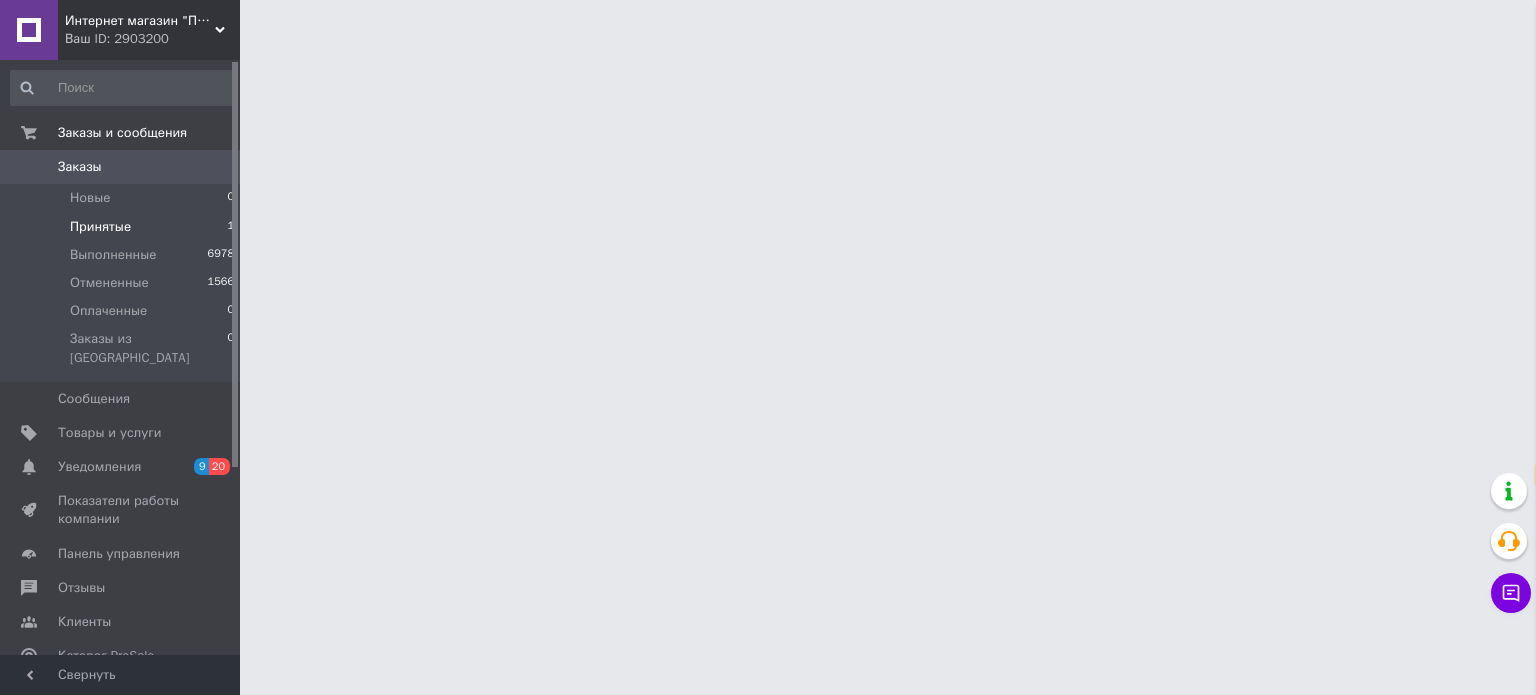 click on "Принятые 1" at bounding box center [123, 227] 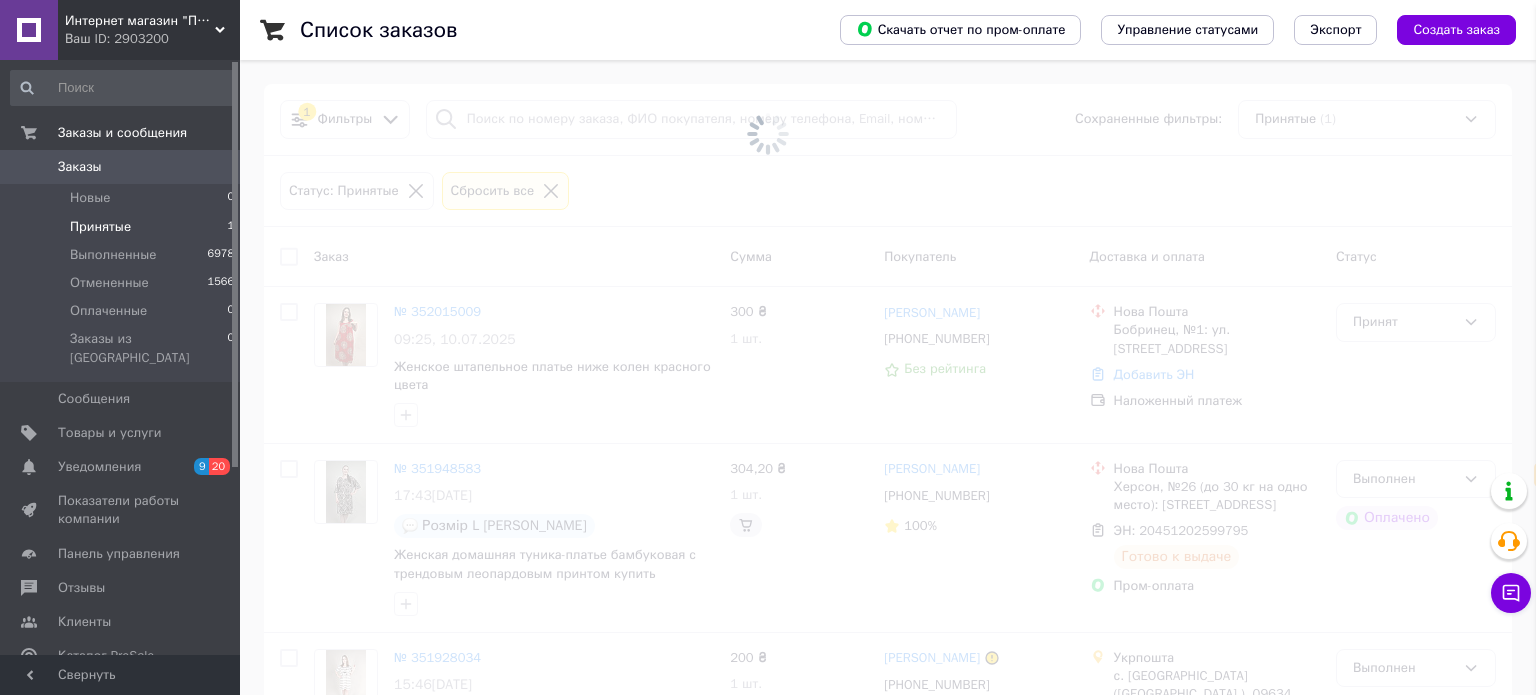 click on "Принятые 1" at bounding box center [123, 227] 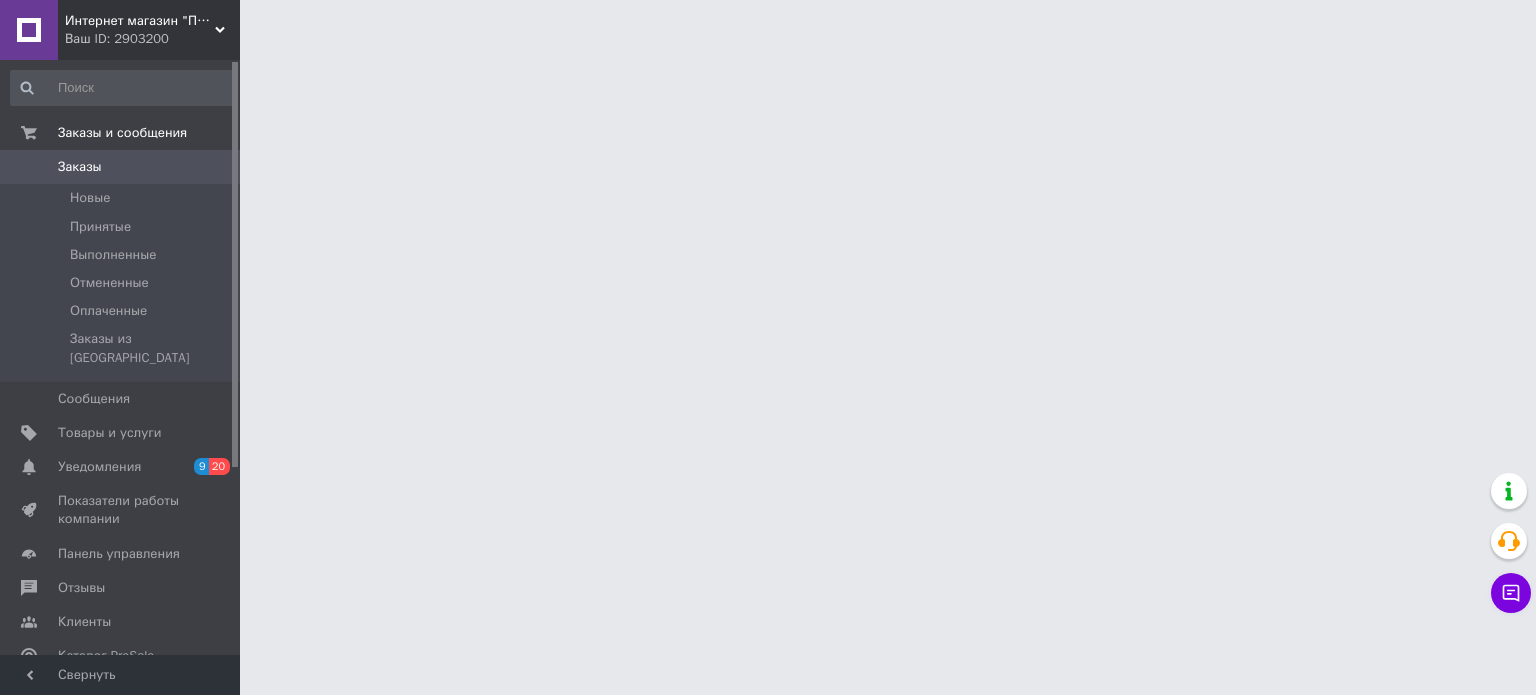 scroll, scrollTop: 0, scrollLeft: 0, axis: both 